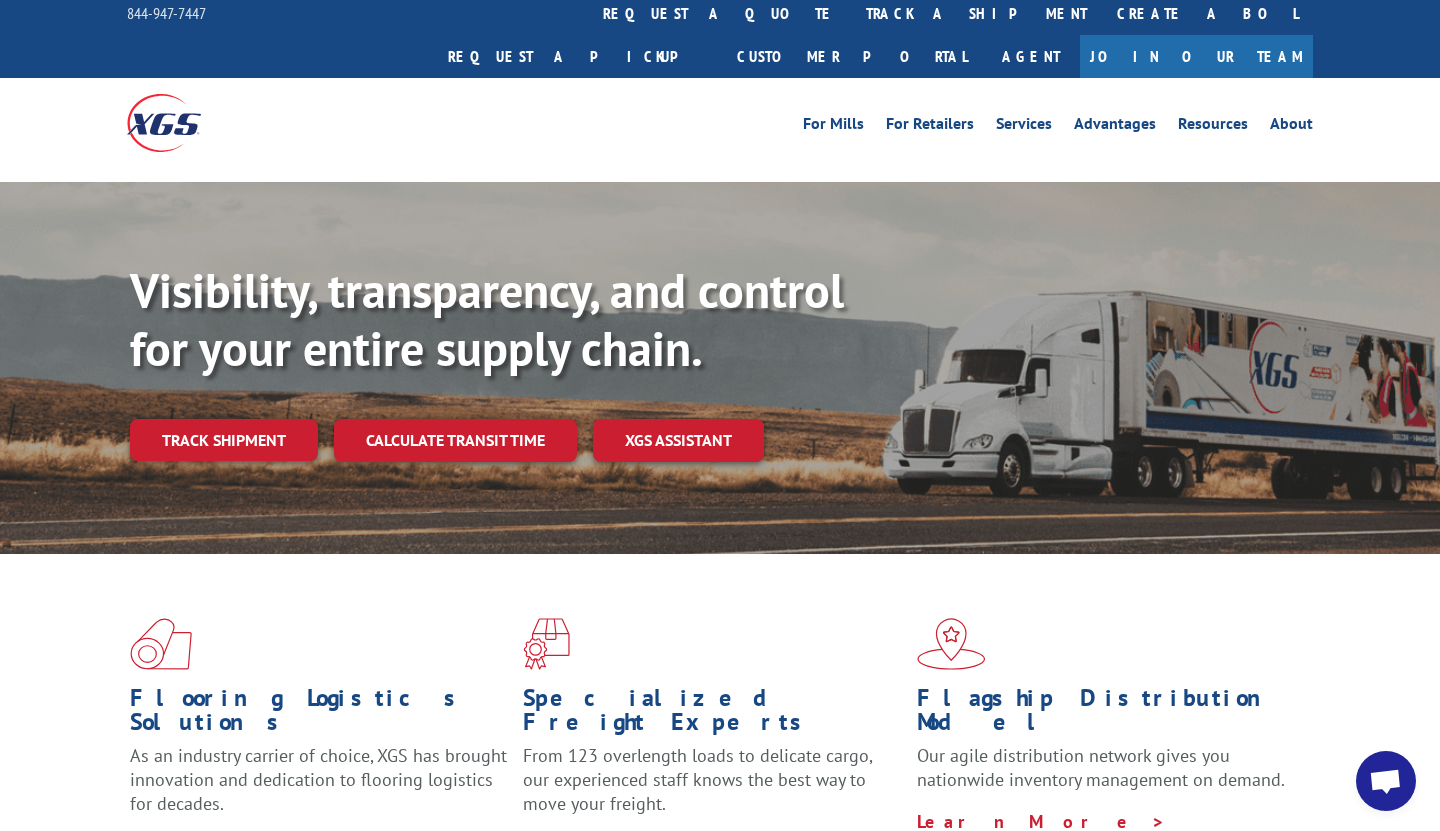 scroll, scrollTop: 0, scrollLeft: 0, axis: both 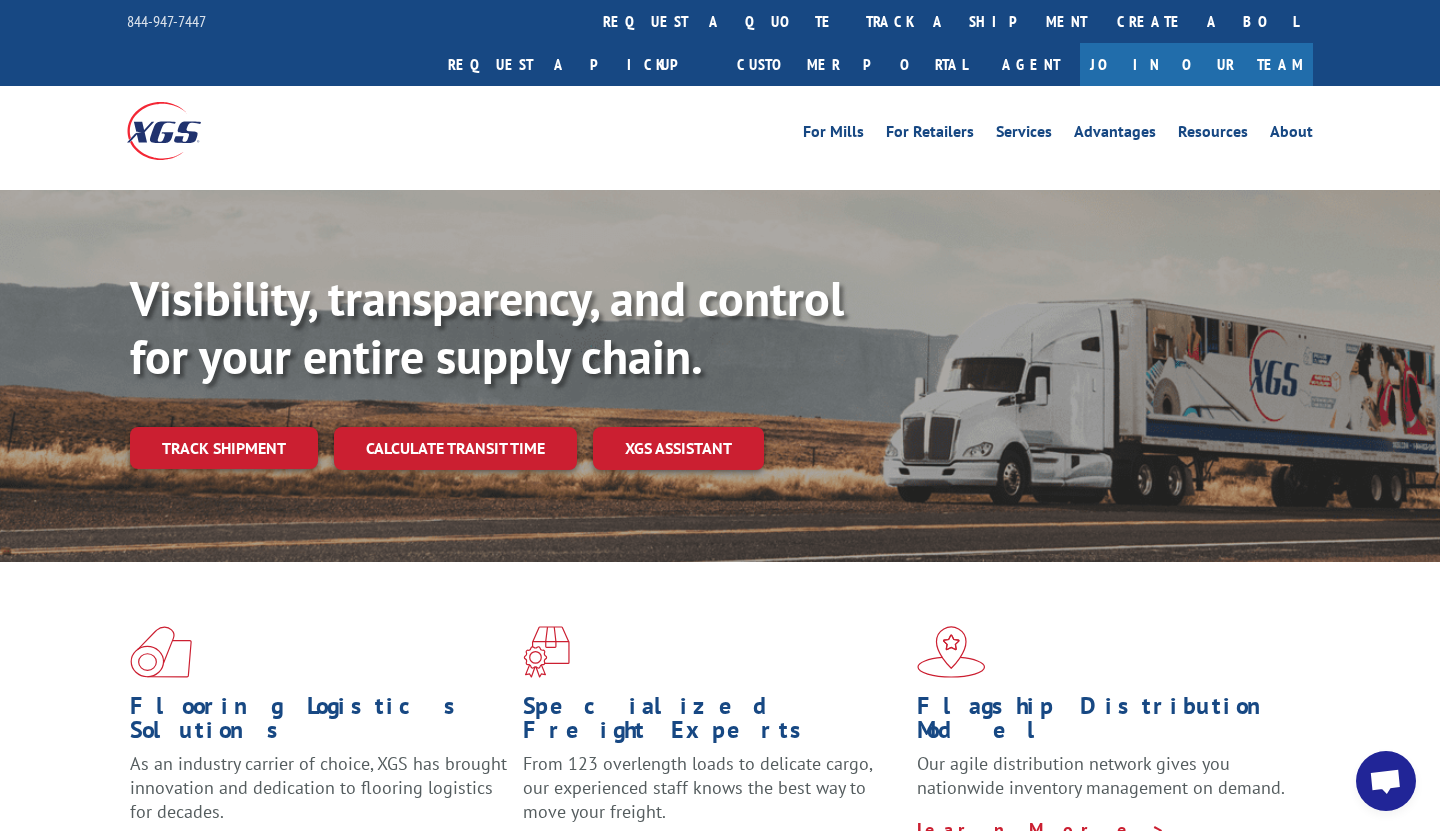 click on "For Mills
For Retailers
Services
Advantages
Resources
About
For Mills
For Retailers
Services
Advantages
Resources
About" at bounding box center [720, 130] 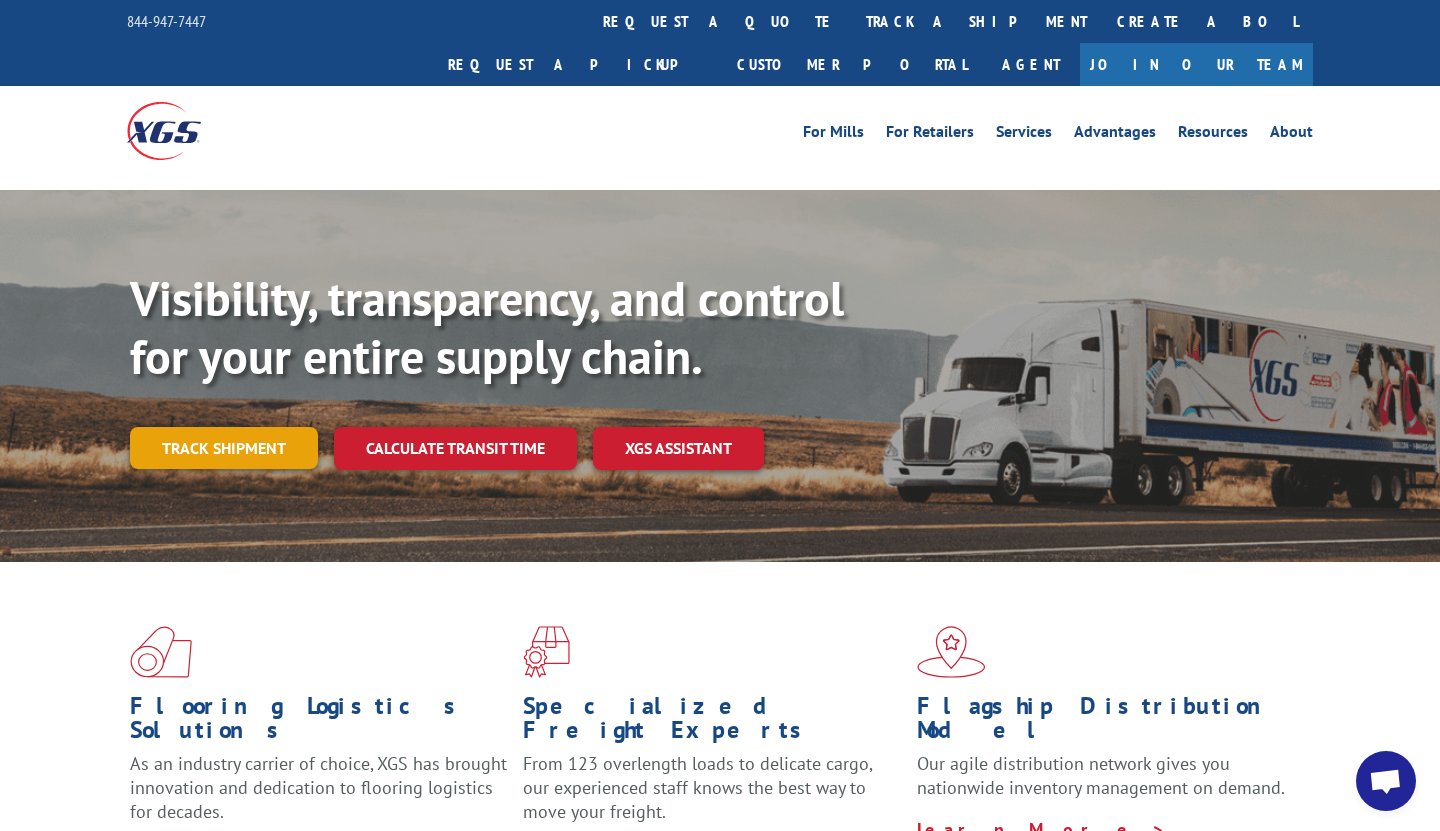 click on "Track shipment" at bounding box center (224, 448) 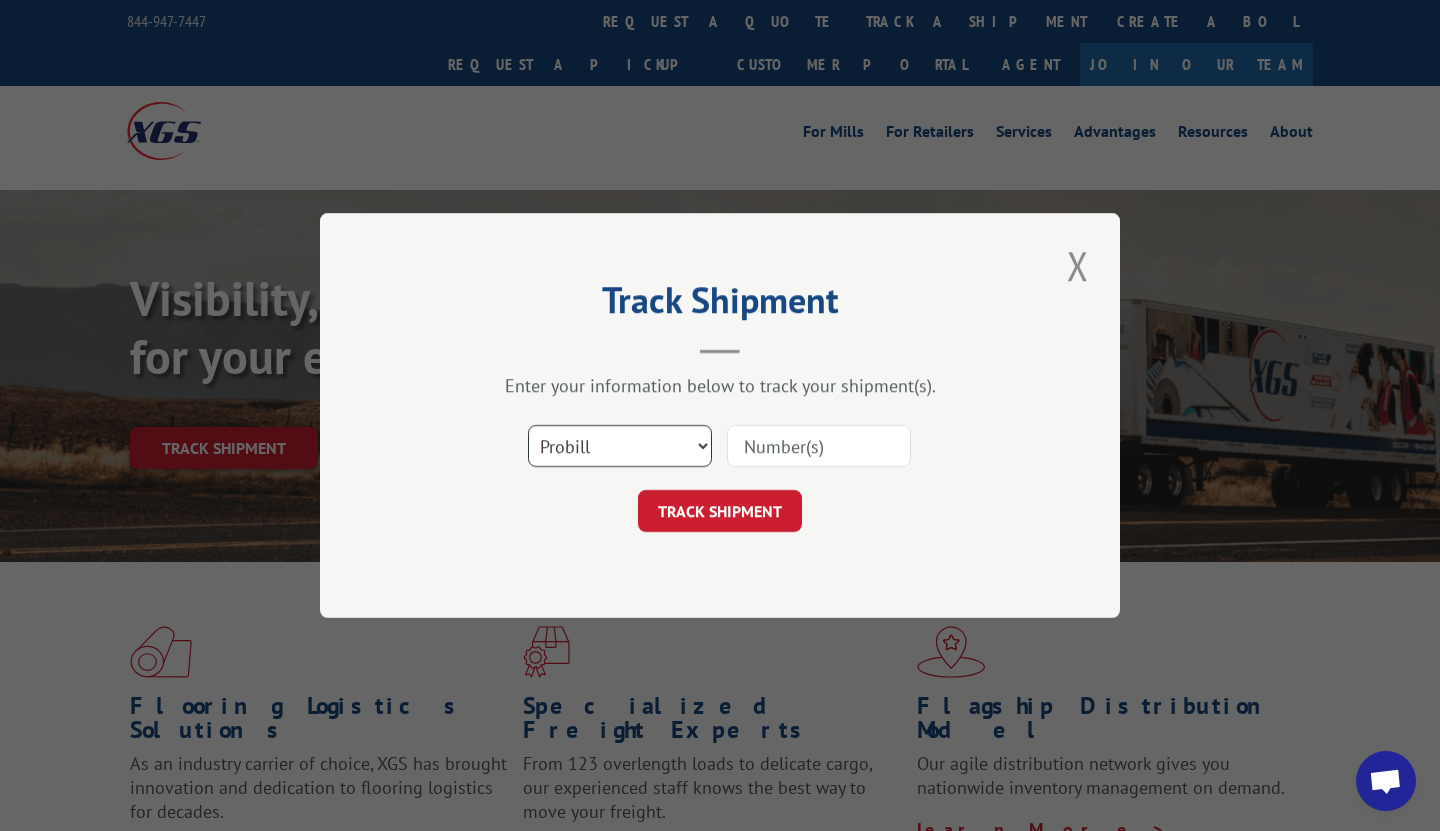 click on "Select category... Probill BOL PO" at bounding box center [620, 446] 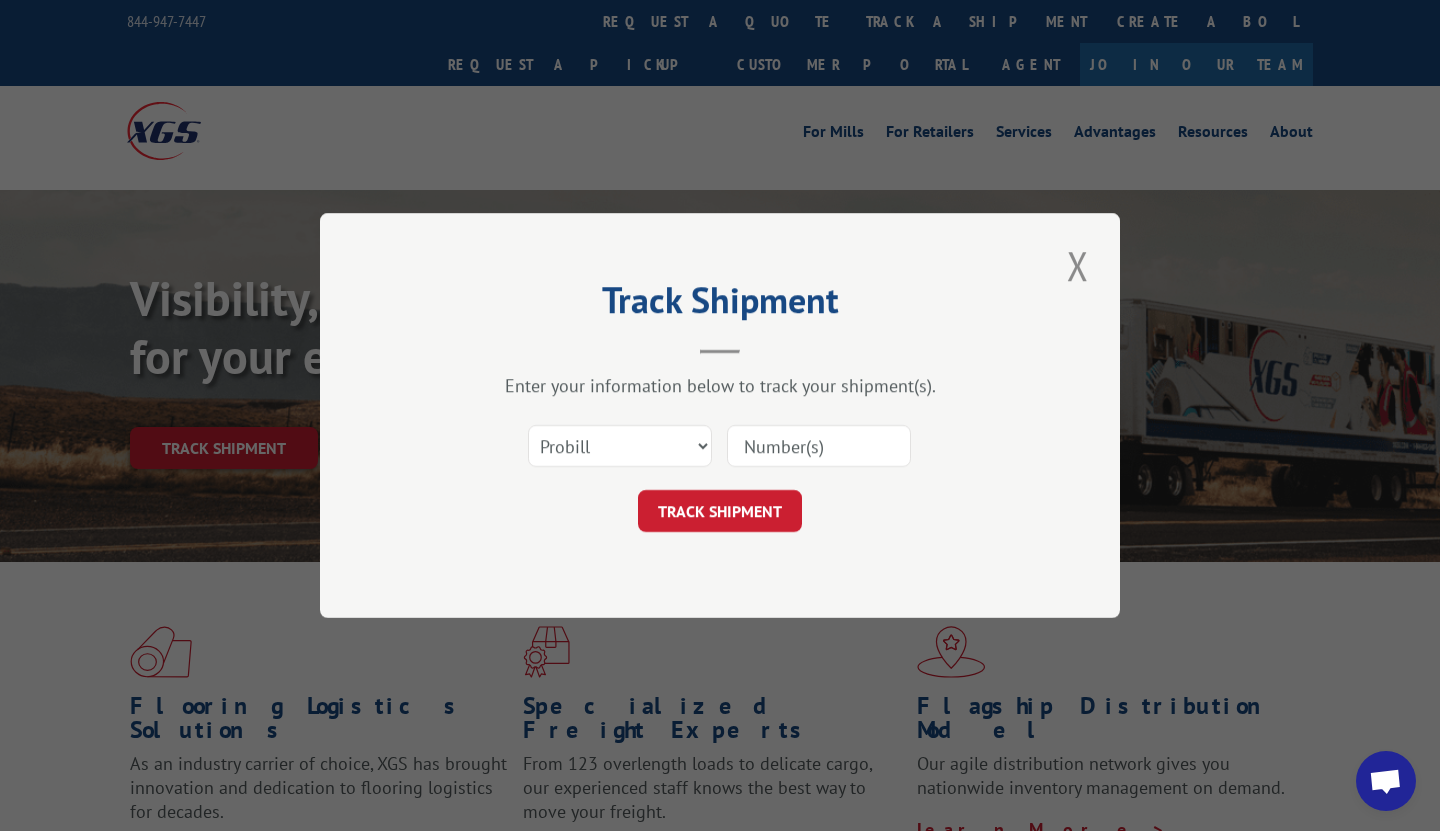 click at bounding box center (819, 446) 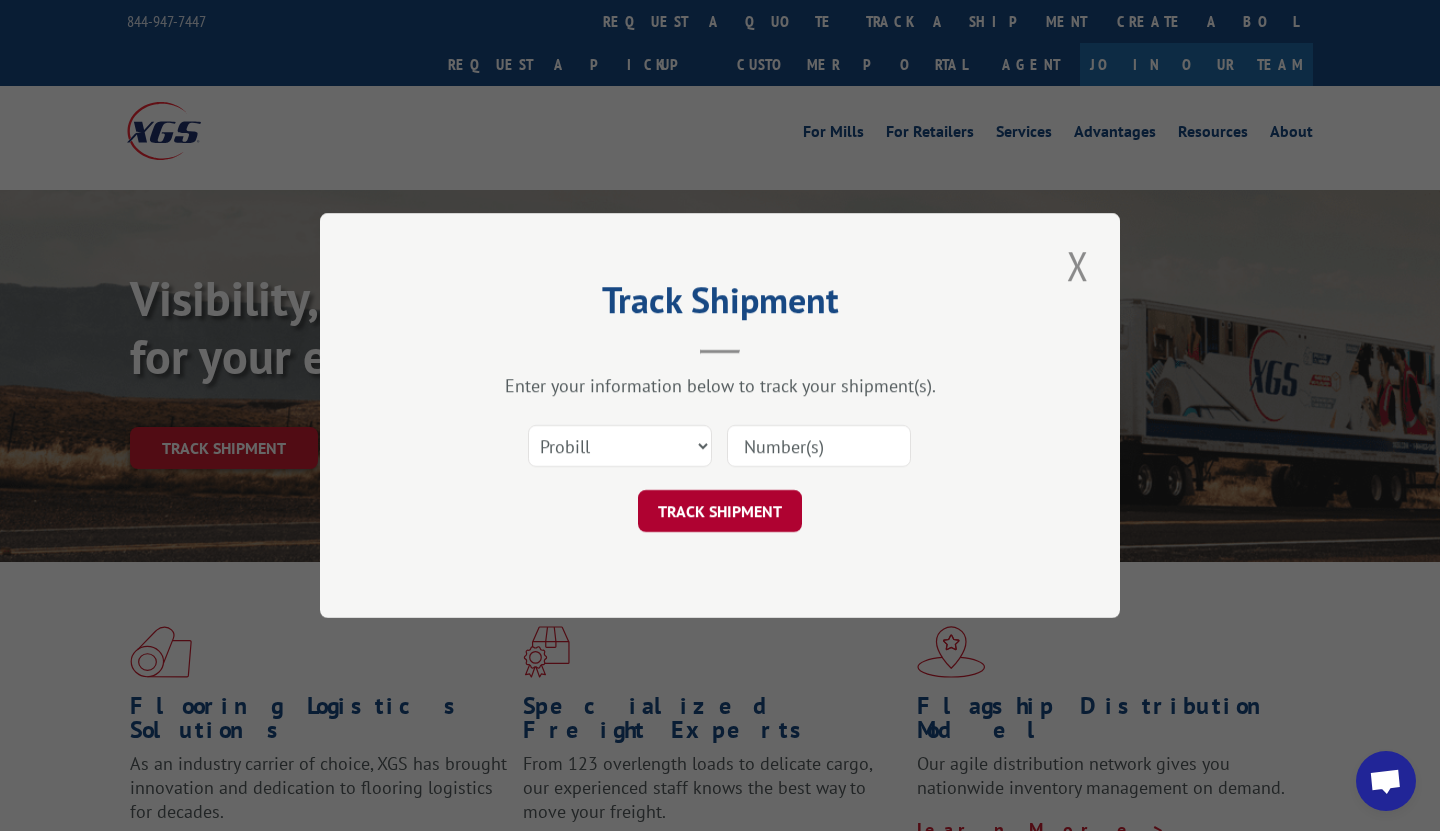 paste on "[PHONE]" 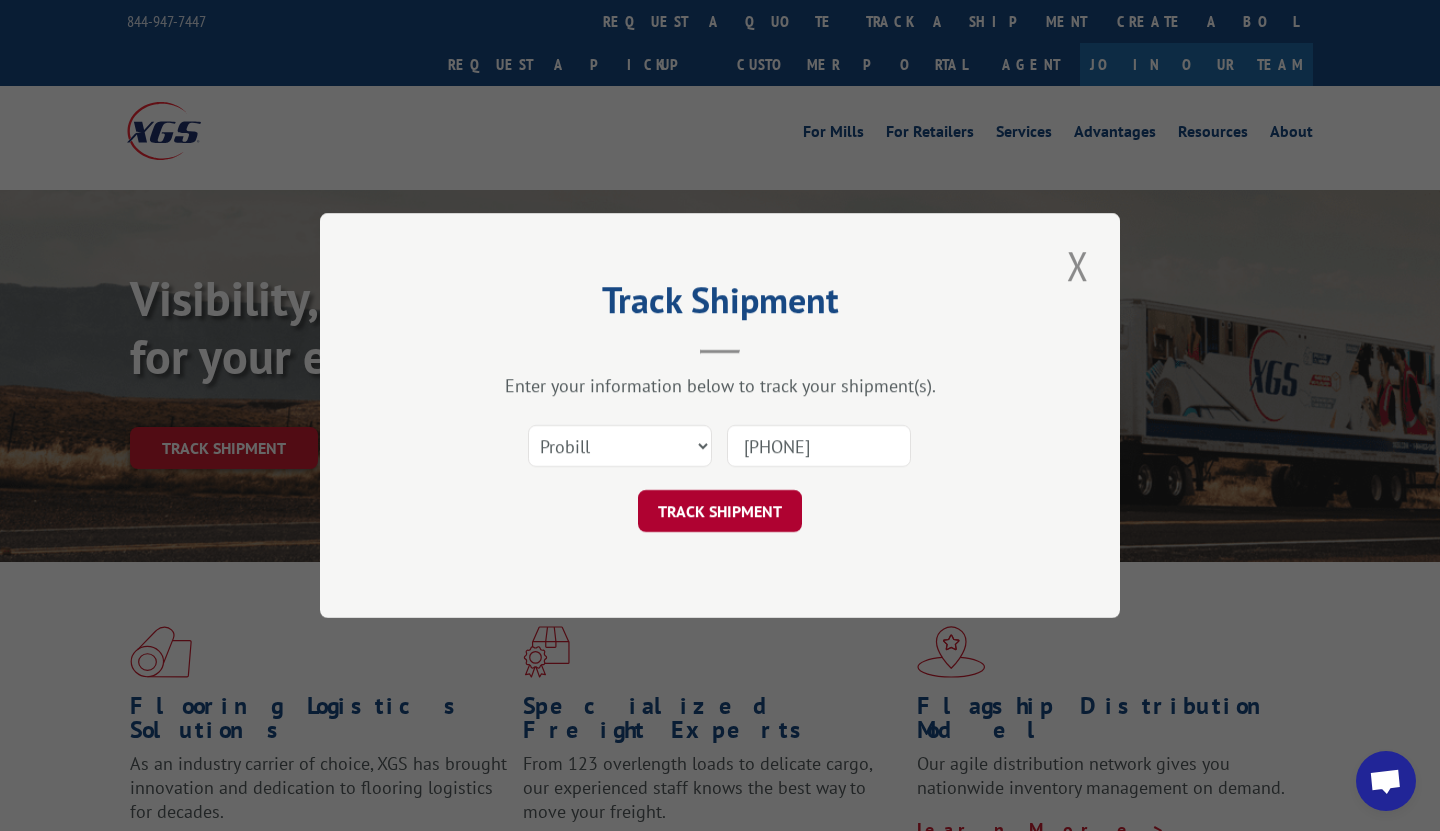 type on "[PHONE]" 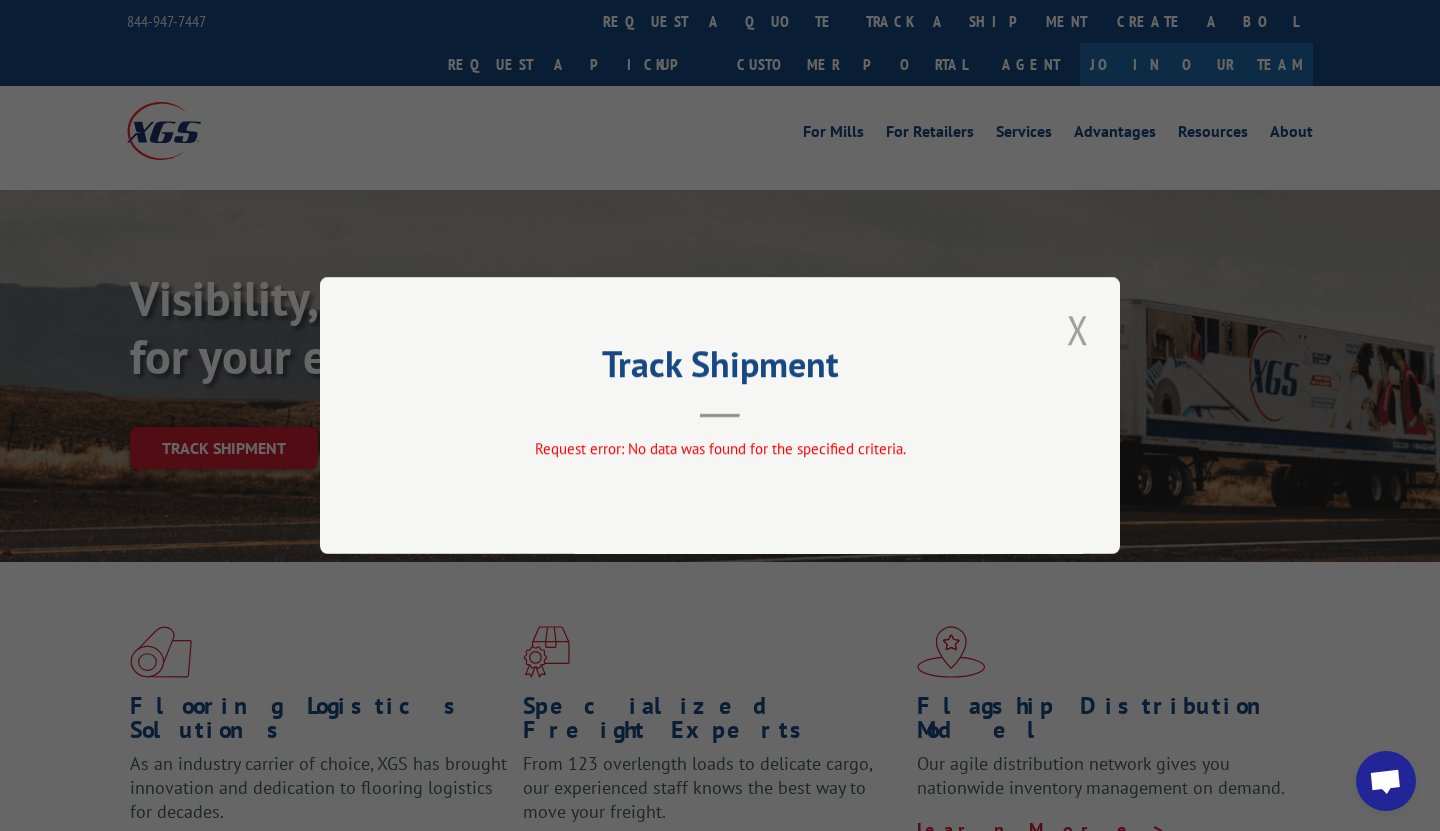 click at bounding box center [1078, 329] 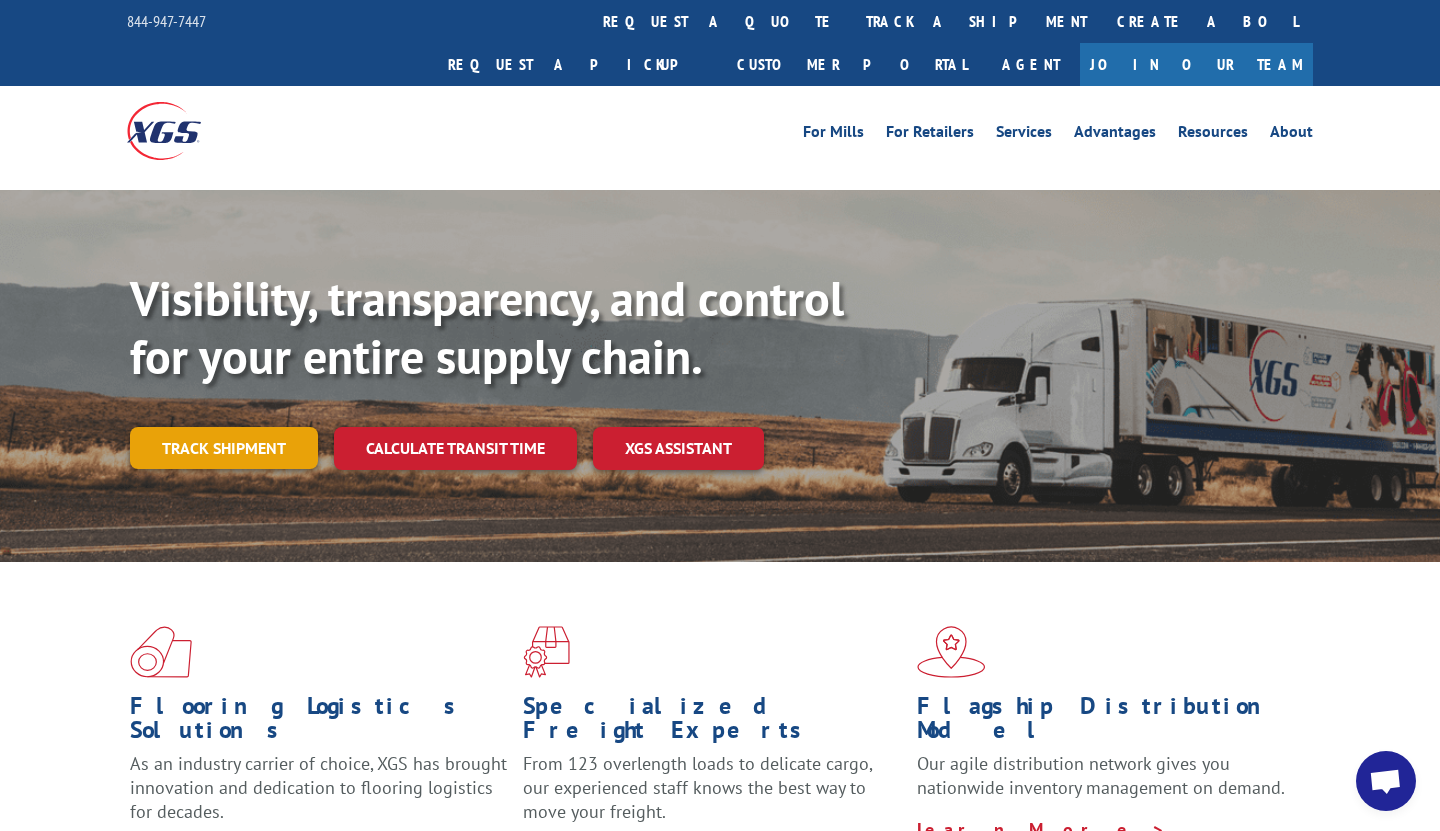 click on "Track shipment" at bounding box center [224, 448] 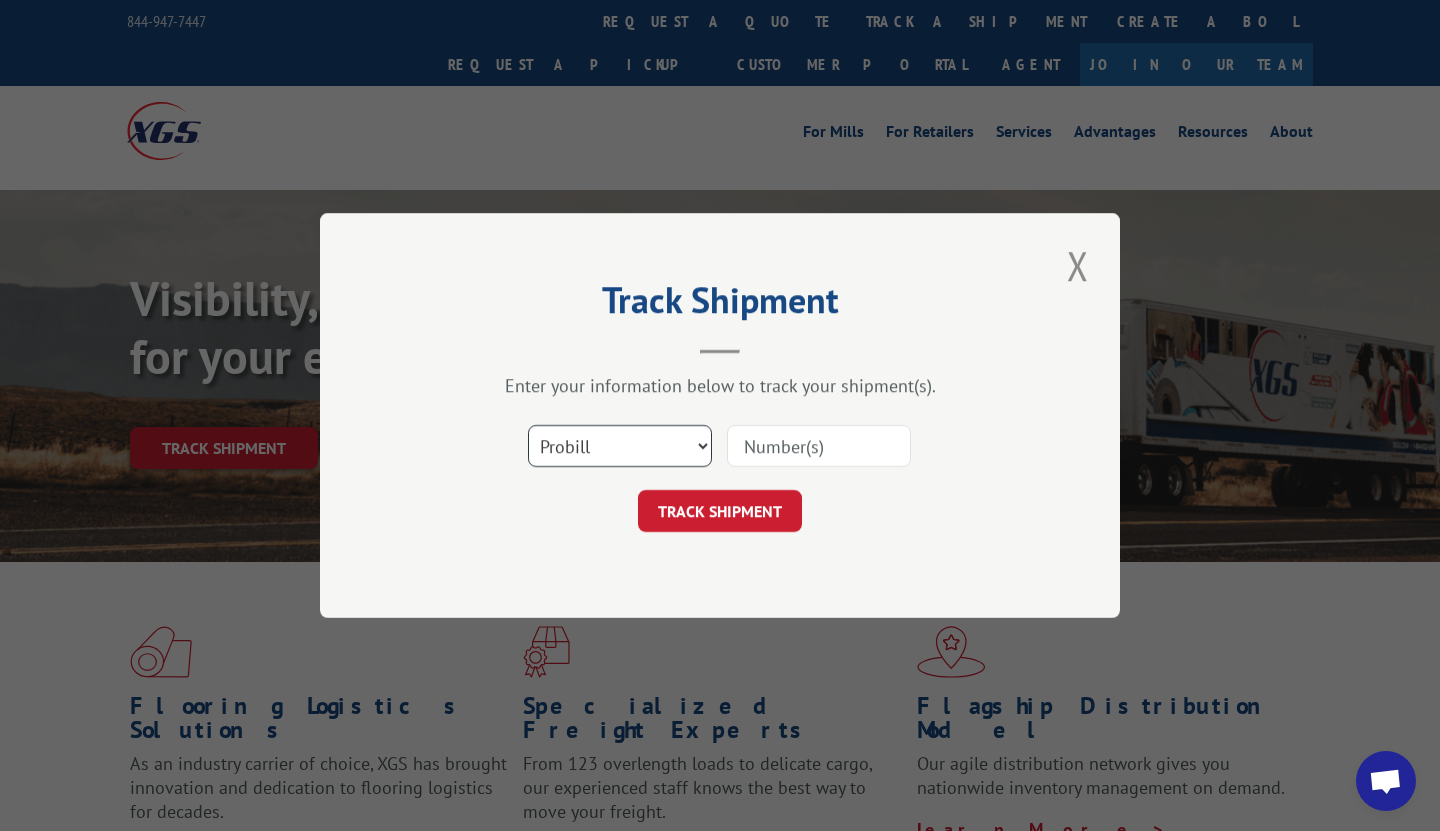 click on "Select category... Probill BOL PO" at bounding box center (620, 446) 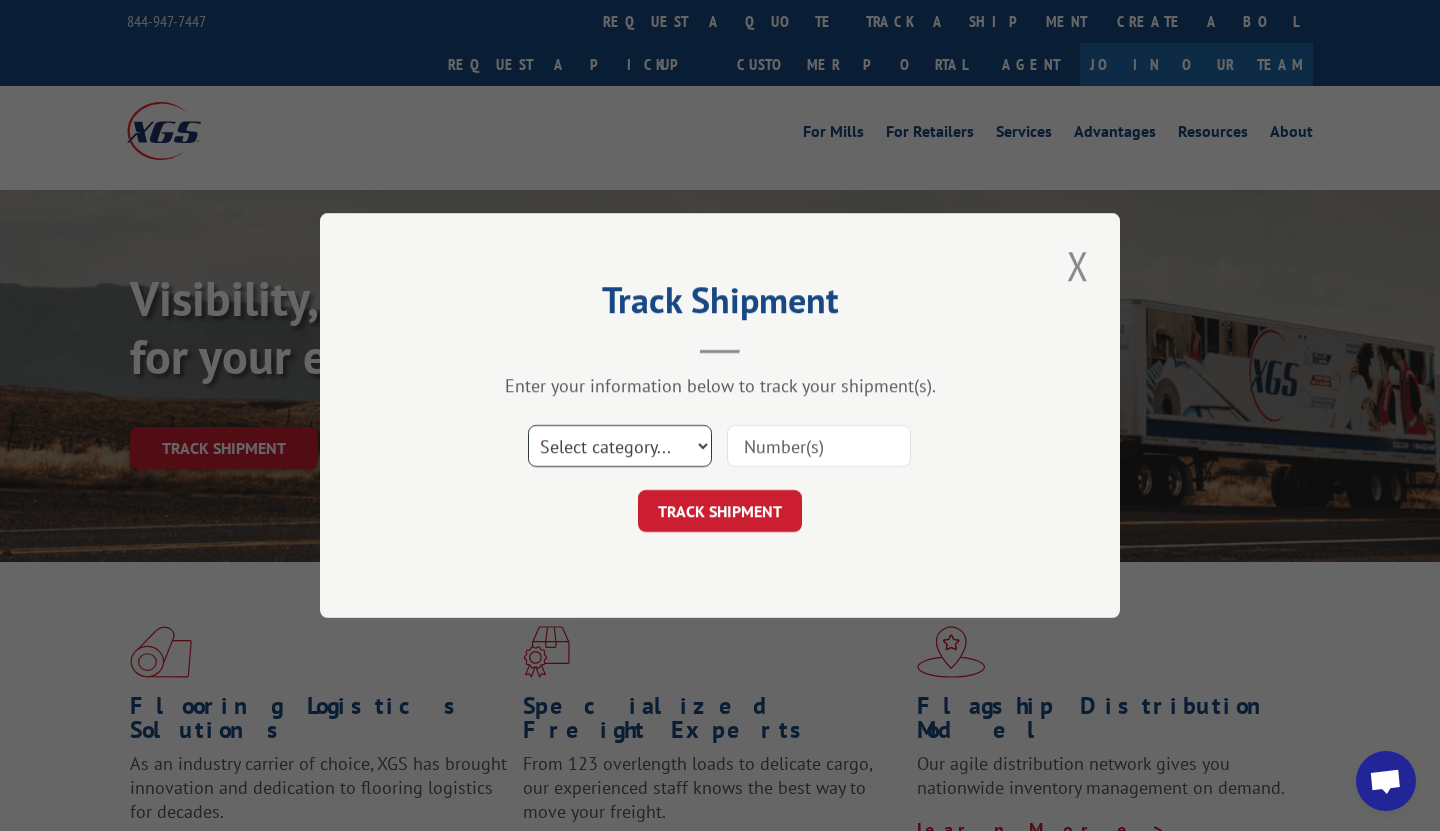 click on "Select category... Probill BOL PO" at bounding box center [620, 446] 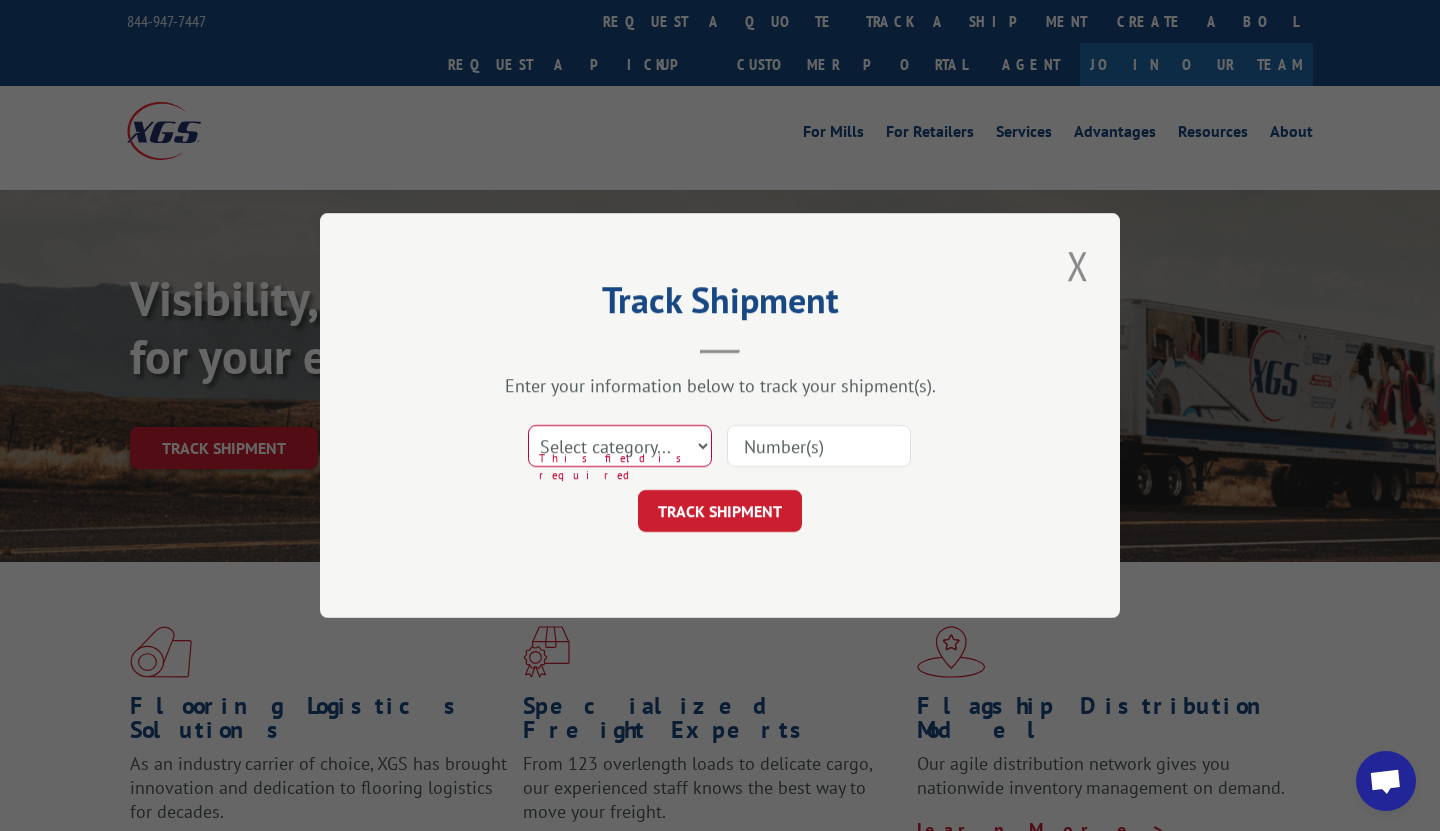 click at bounding box center [819, 446] 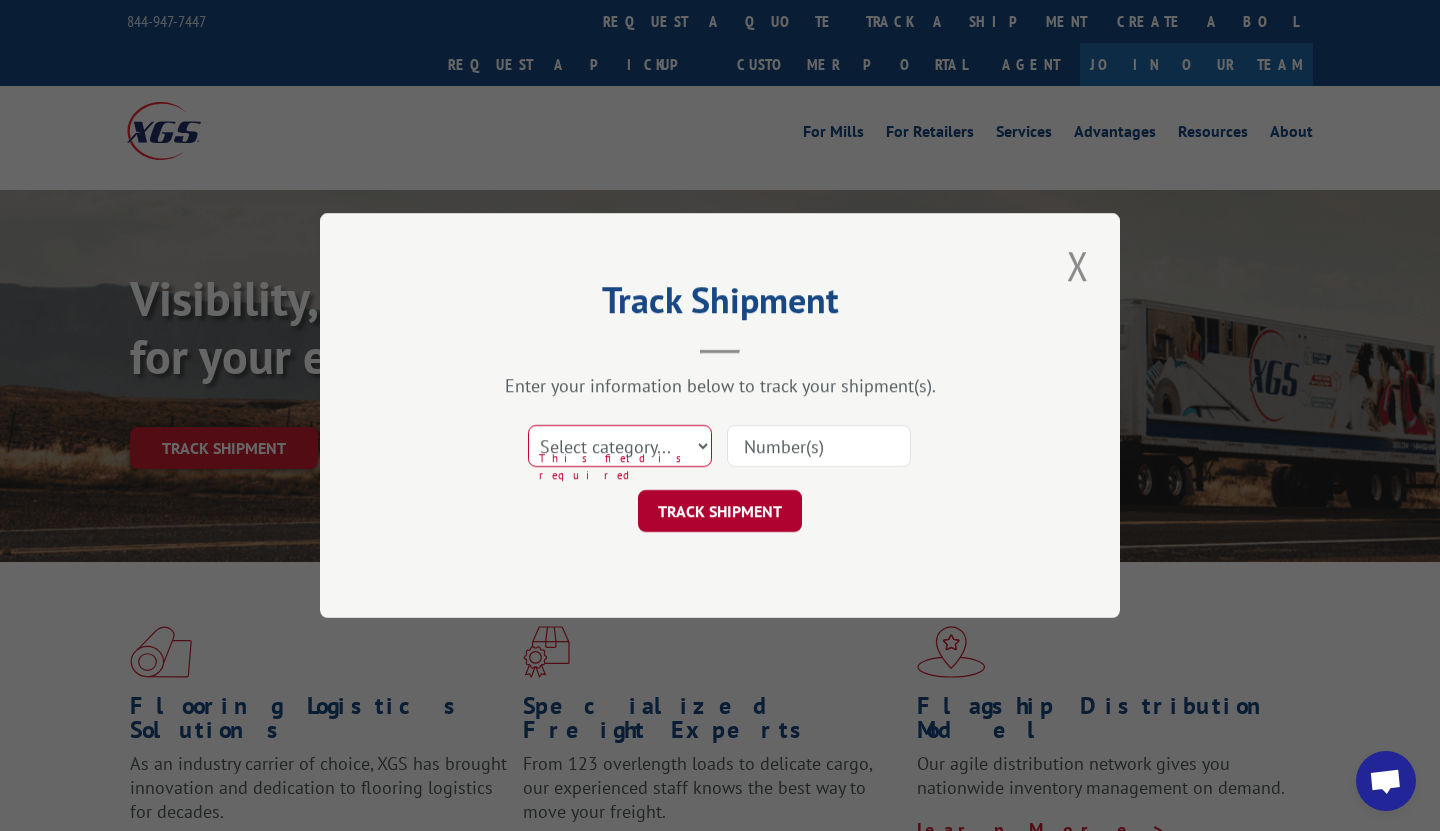 paste on "[PHONE]" 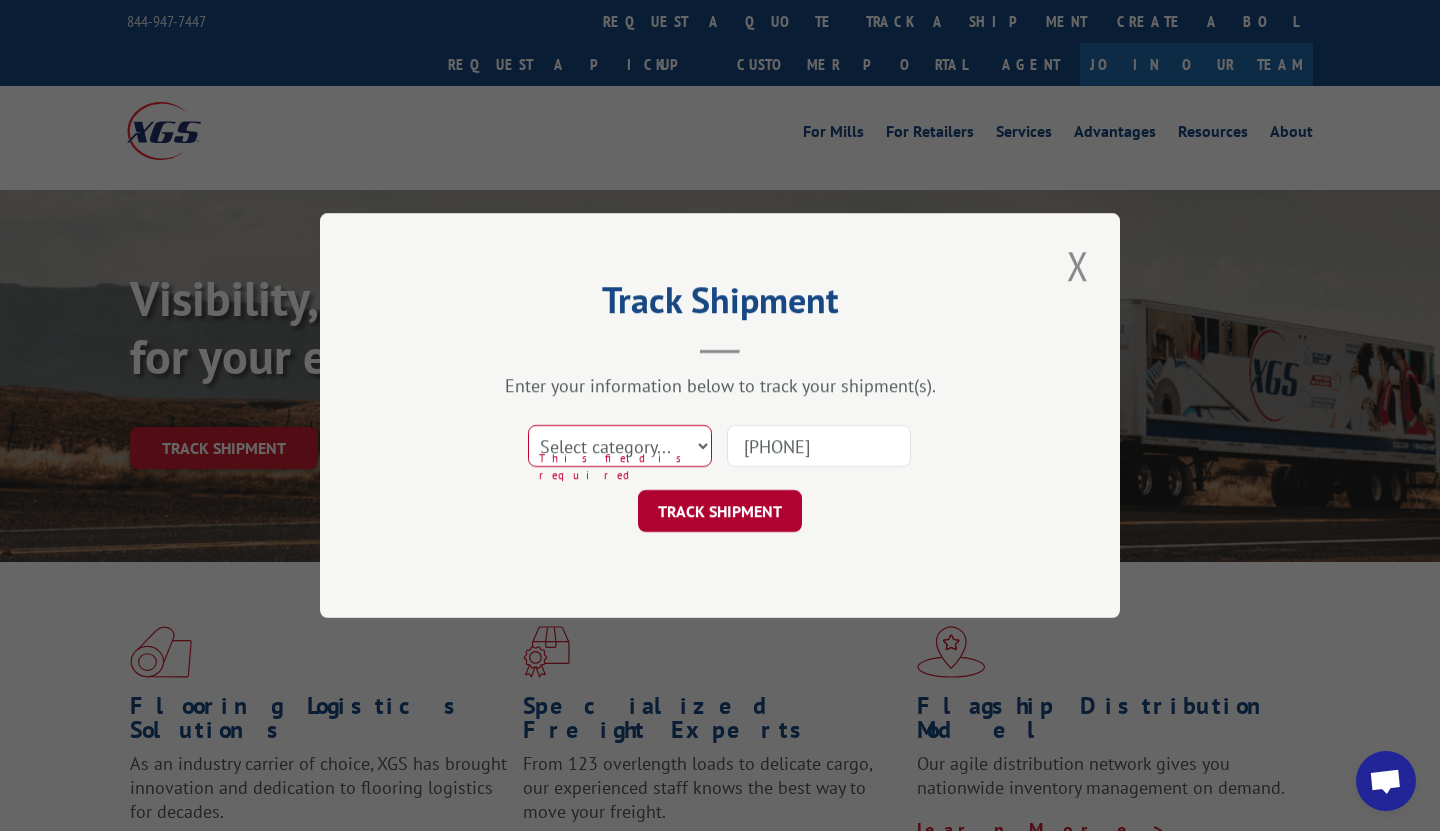 type on "[PHONE]" 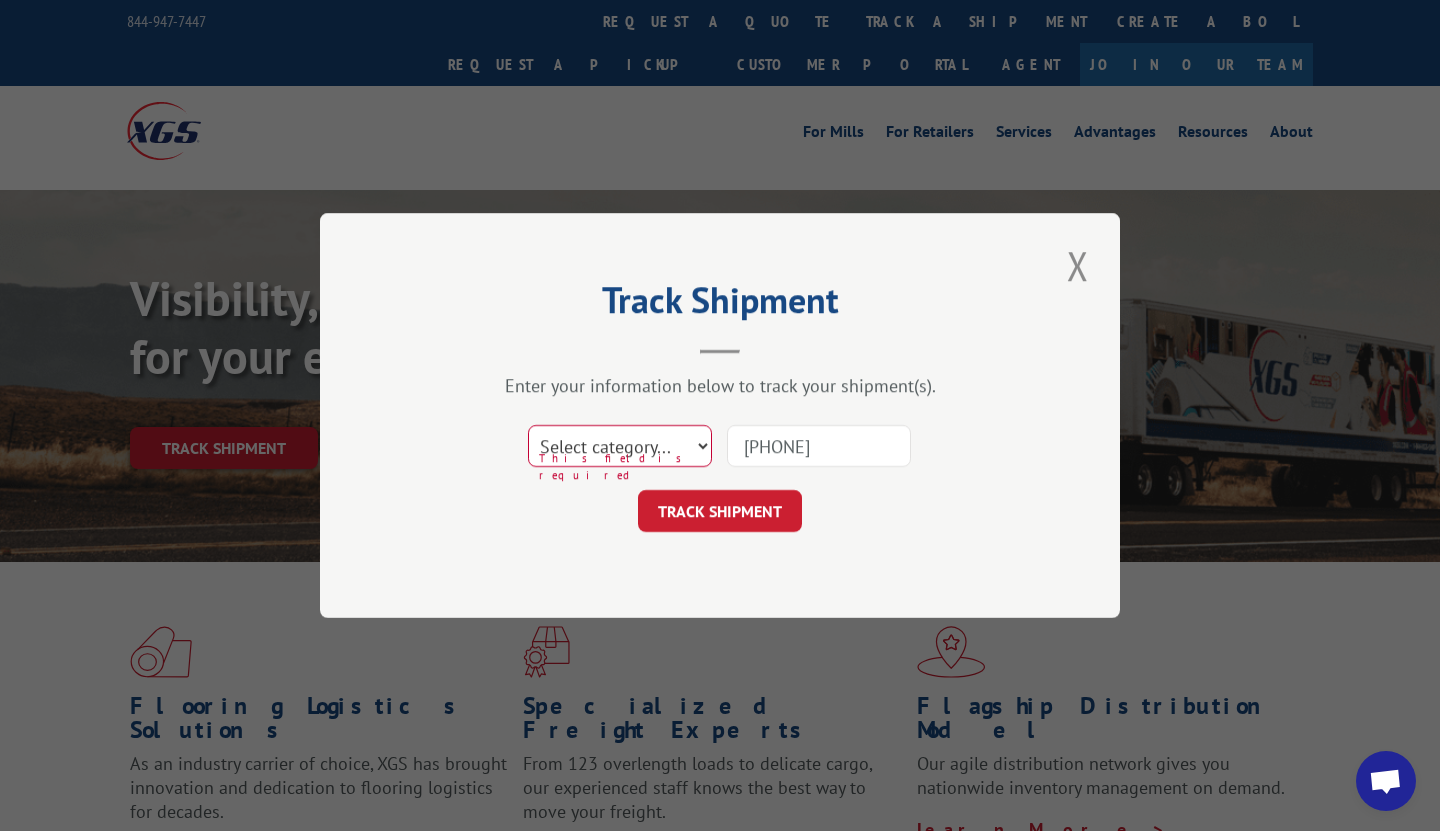 click on "Select category... Probill BOL PO" at bounding box center [620, 446] 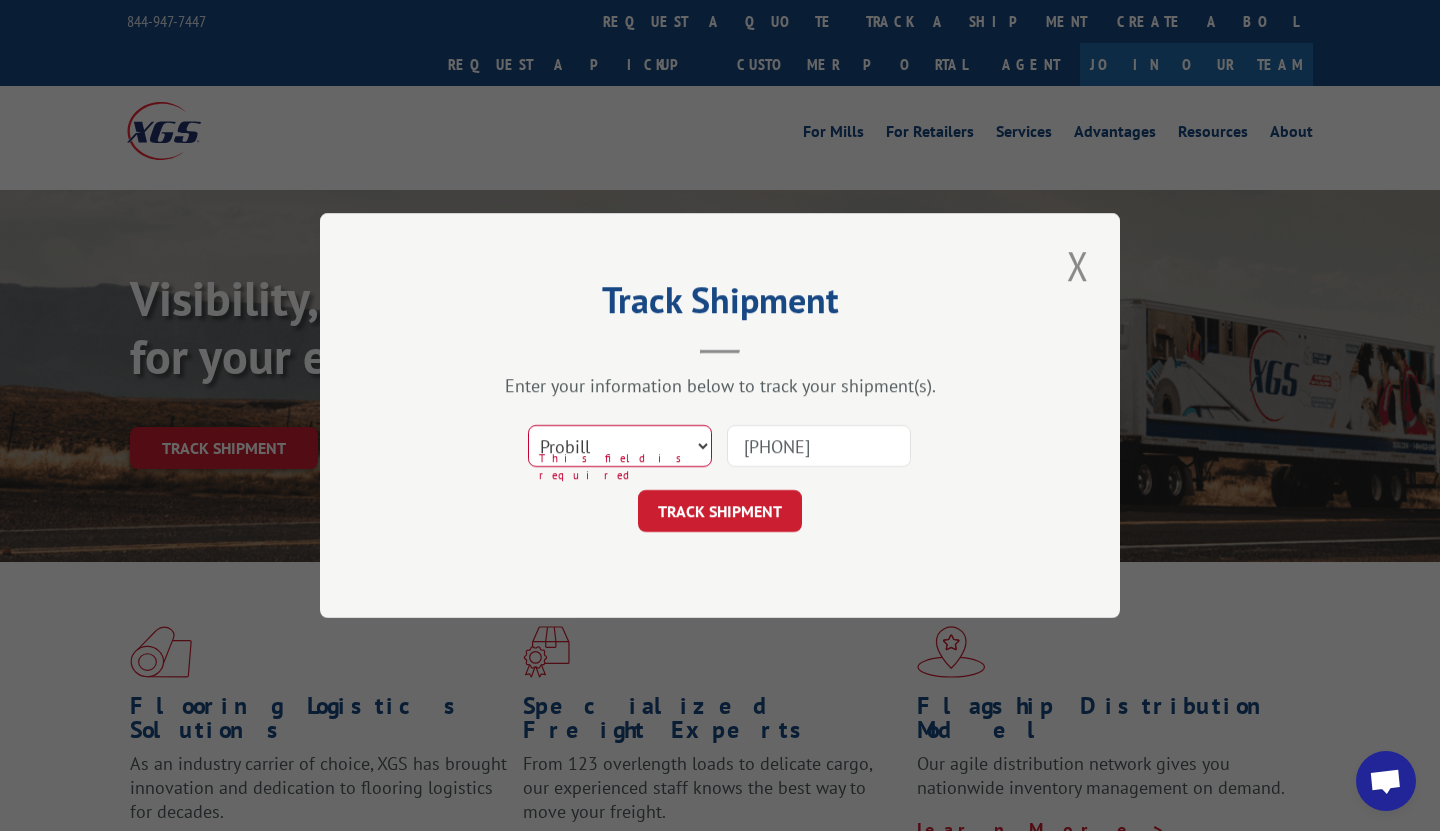 click on "Select category... Probill BOL PO" at bounding box center [620, 446] 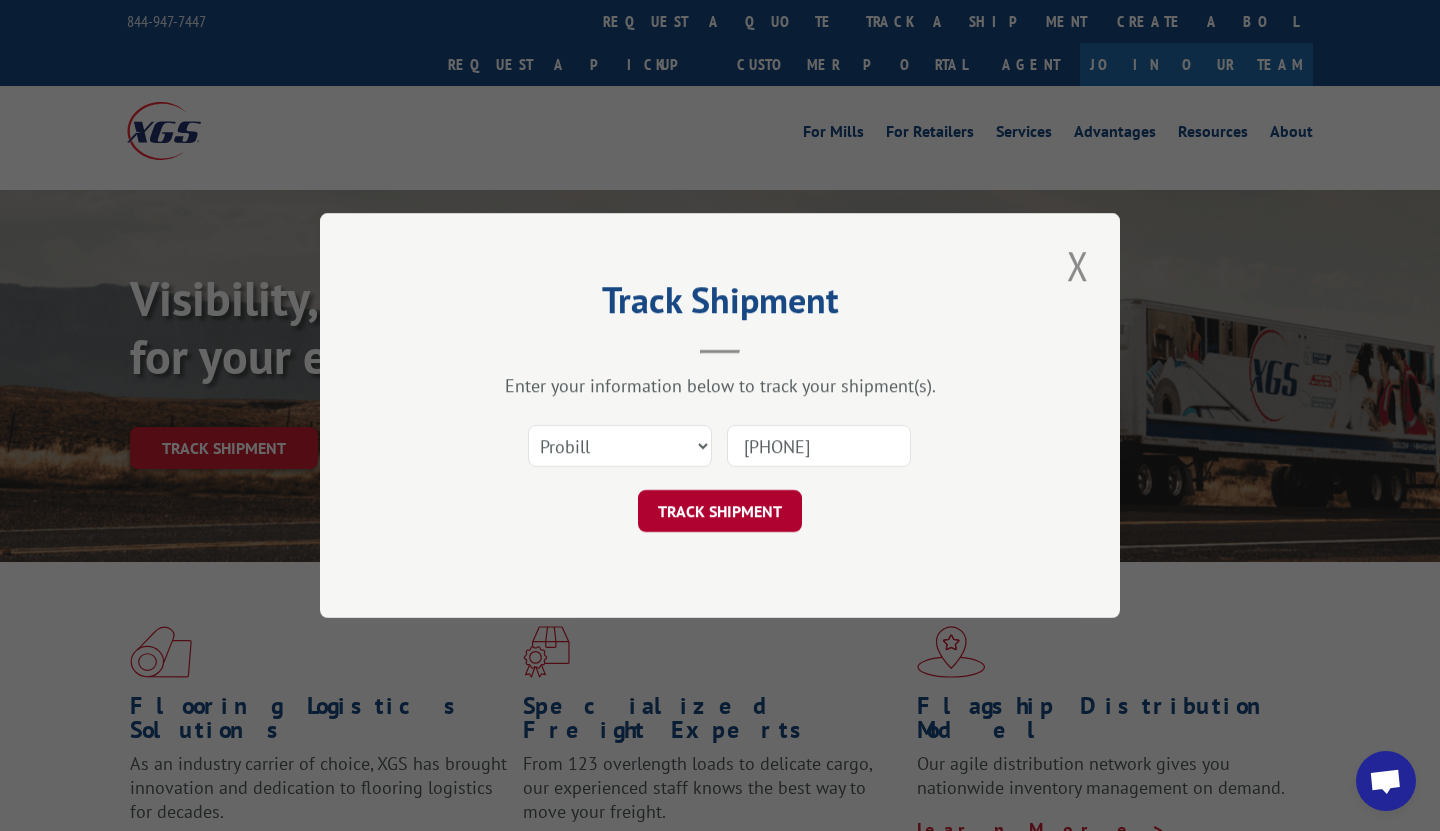 click on "TRACK SHIPMENT" at bounding box center (720, 511) 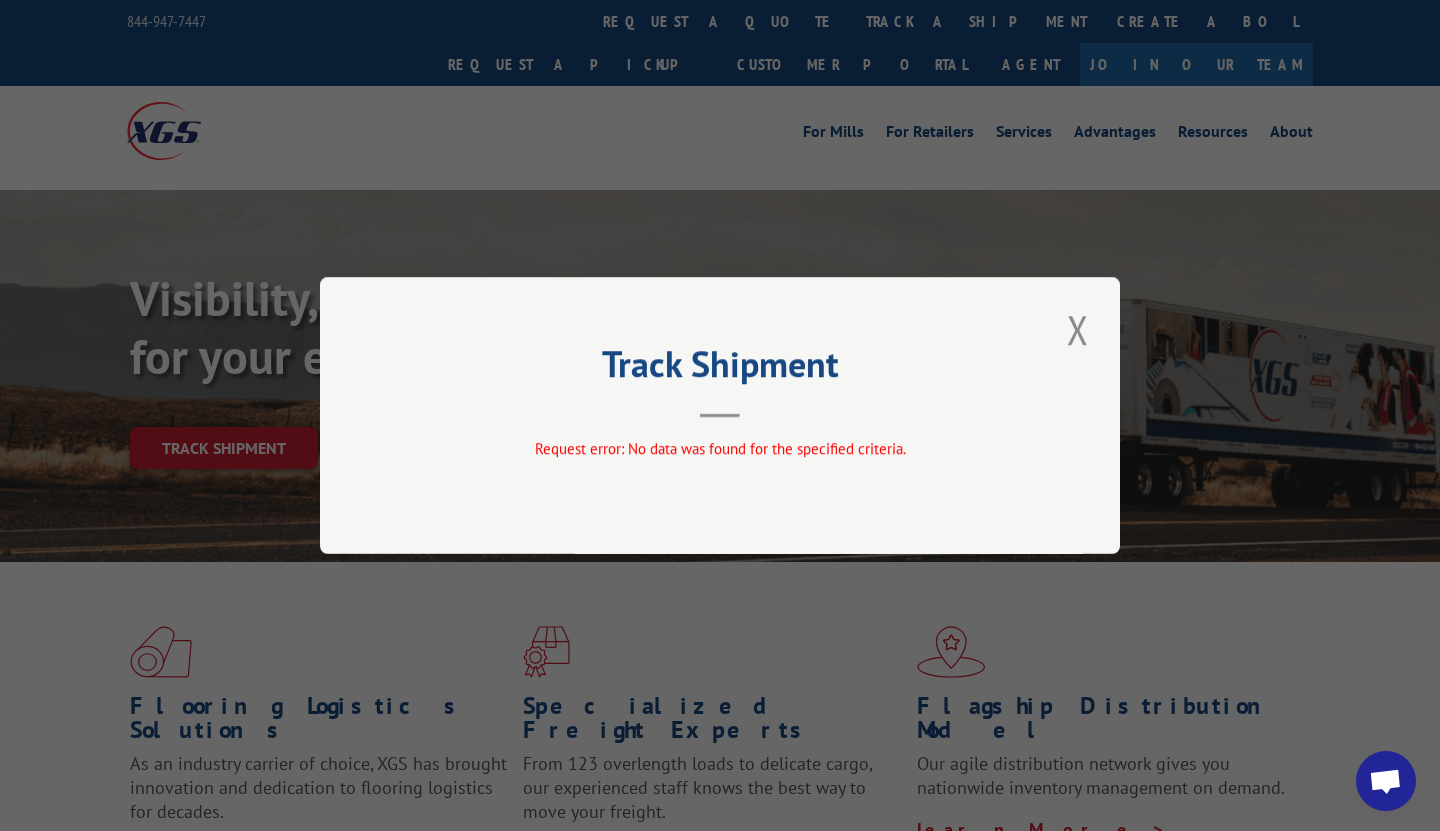 click on "Track Shipment Request error: No data was found for the specified criteria." at bounding box center (720, 415) 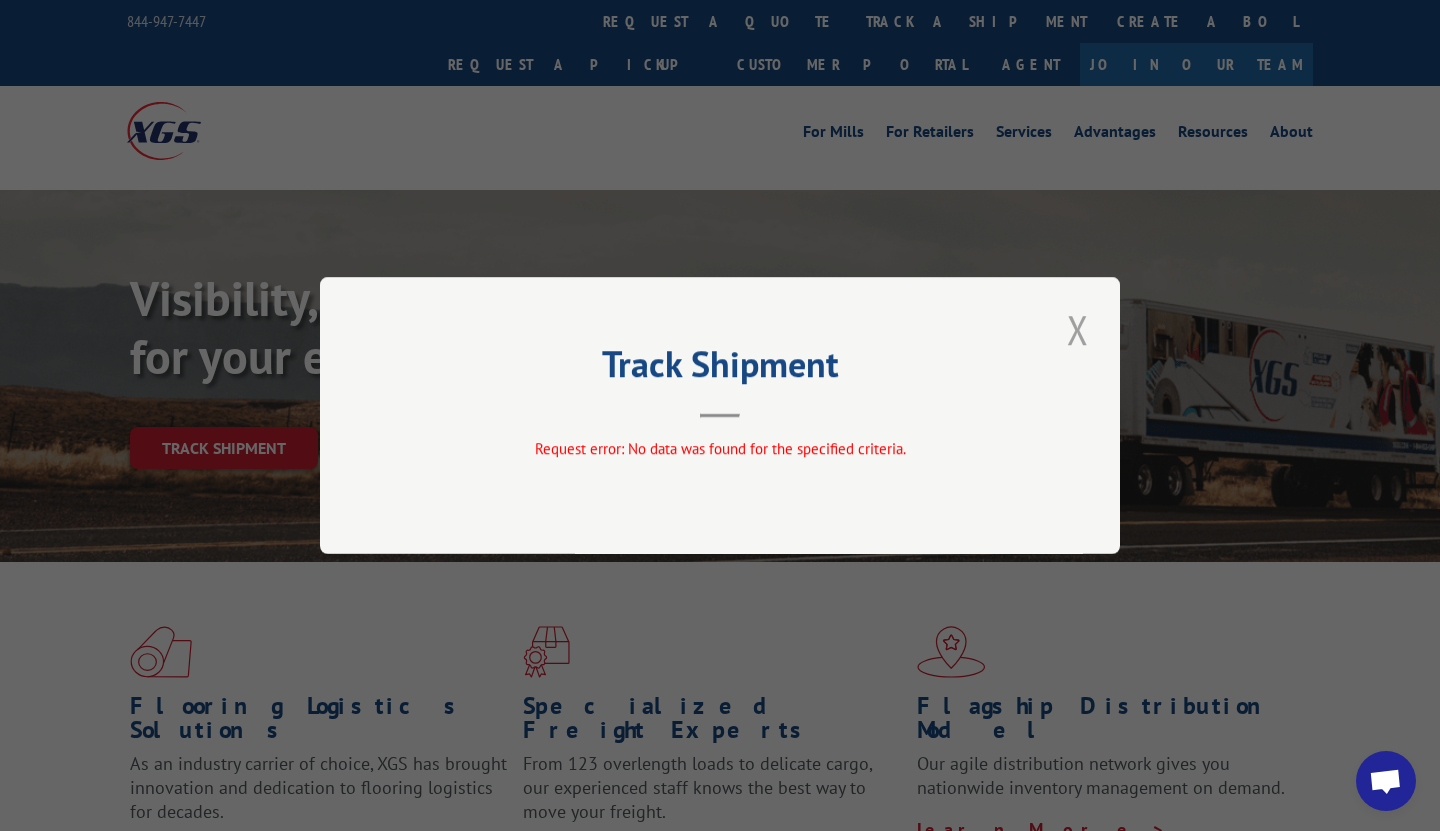 click at bounding box center [1078, 329] 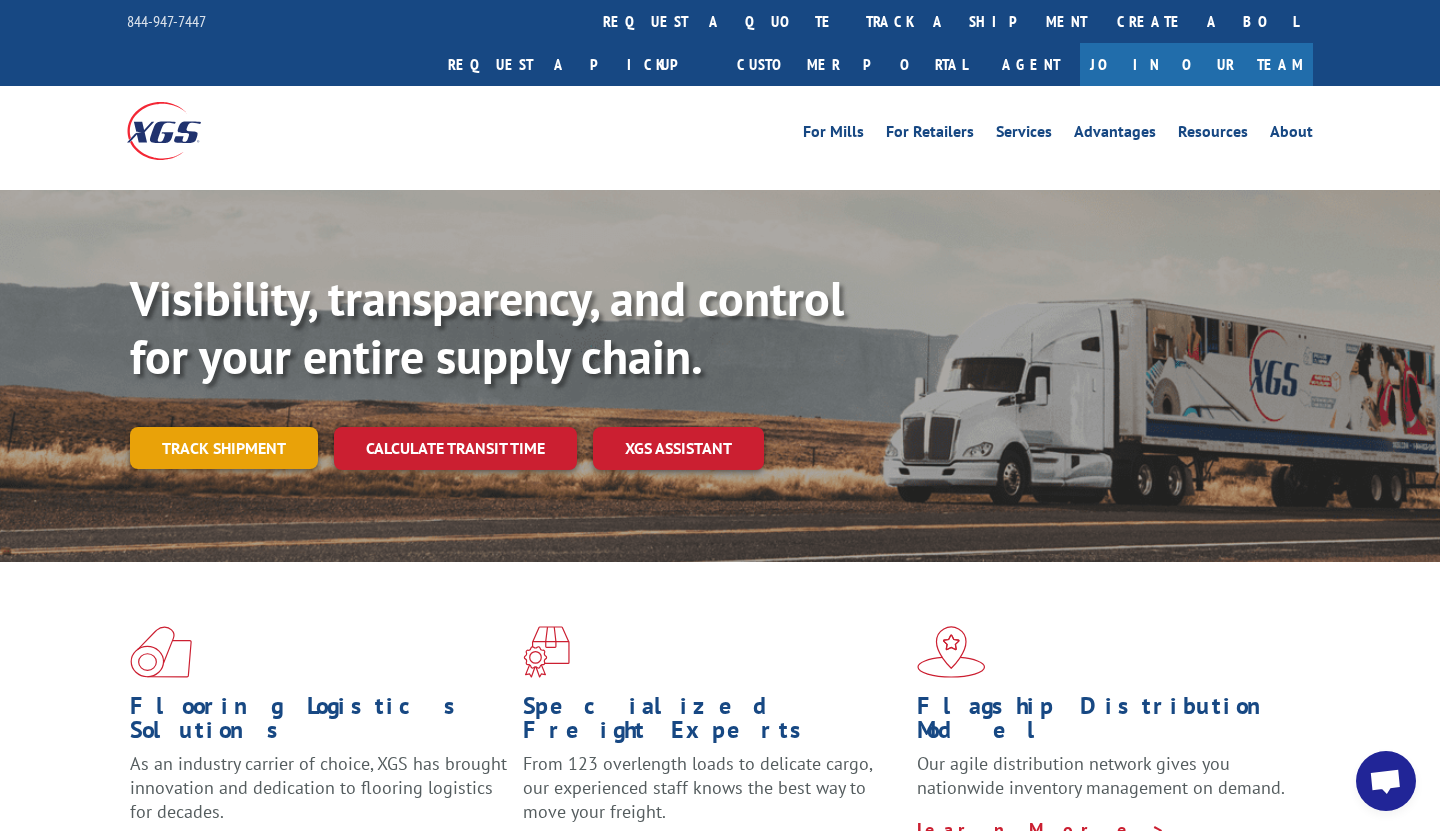 click on "Track shipment" at bounding box center [224, 448] 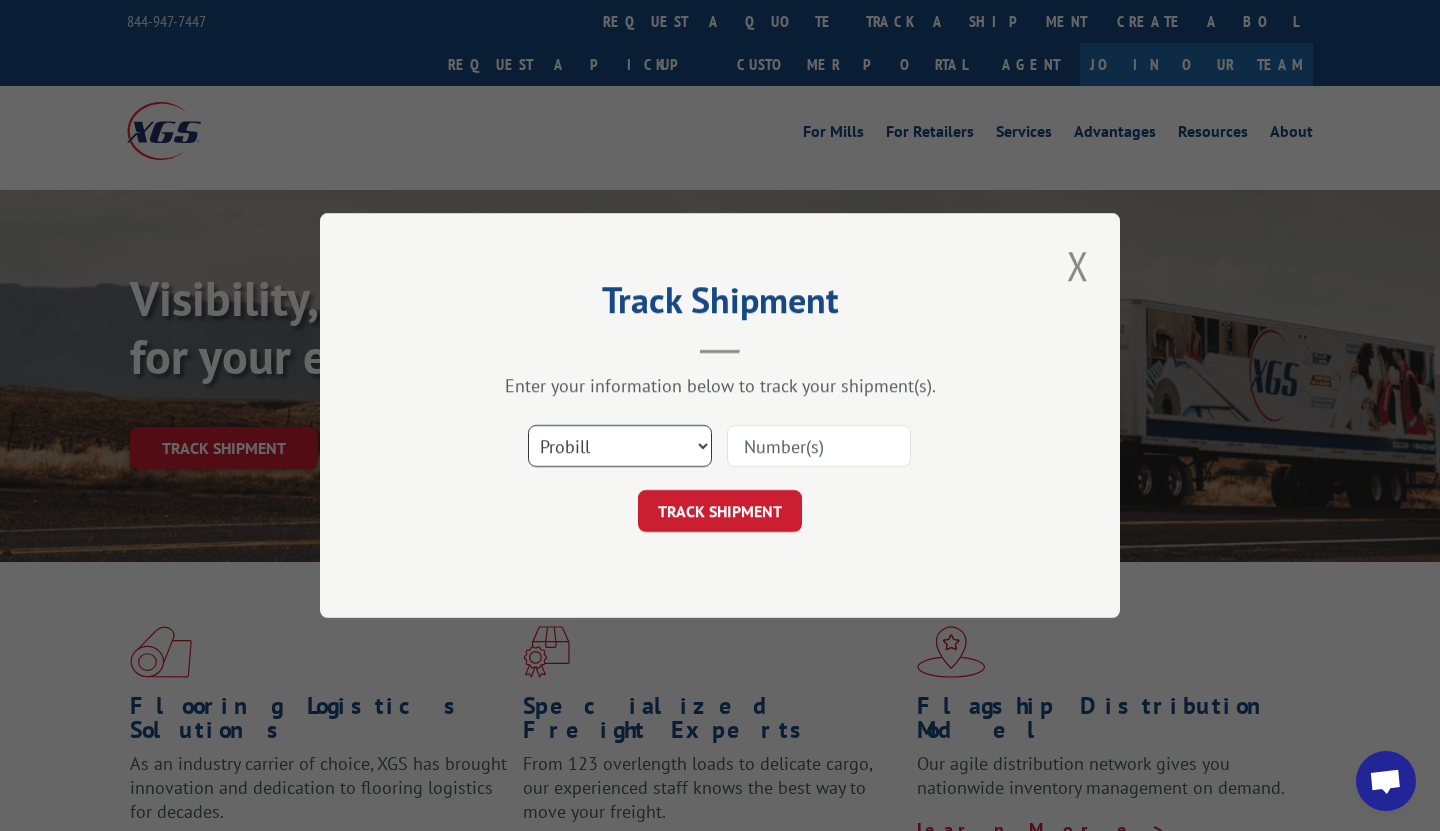 click on "Select category... Probill BOL PO" at bounding box center (620, 446) 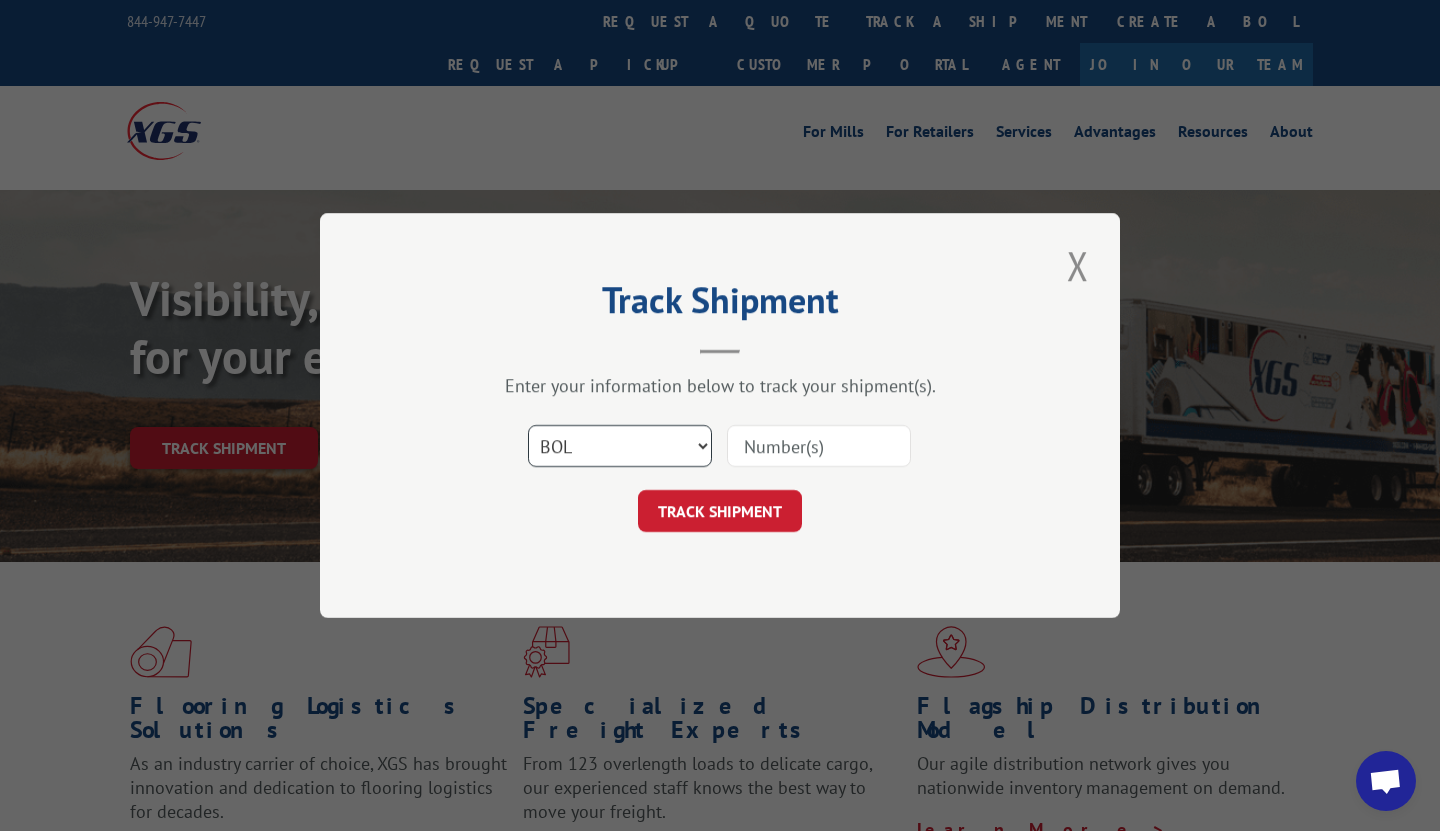 click on "Select category... Probill BOL PO" at bounding box center (620, 446) 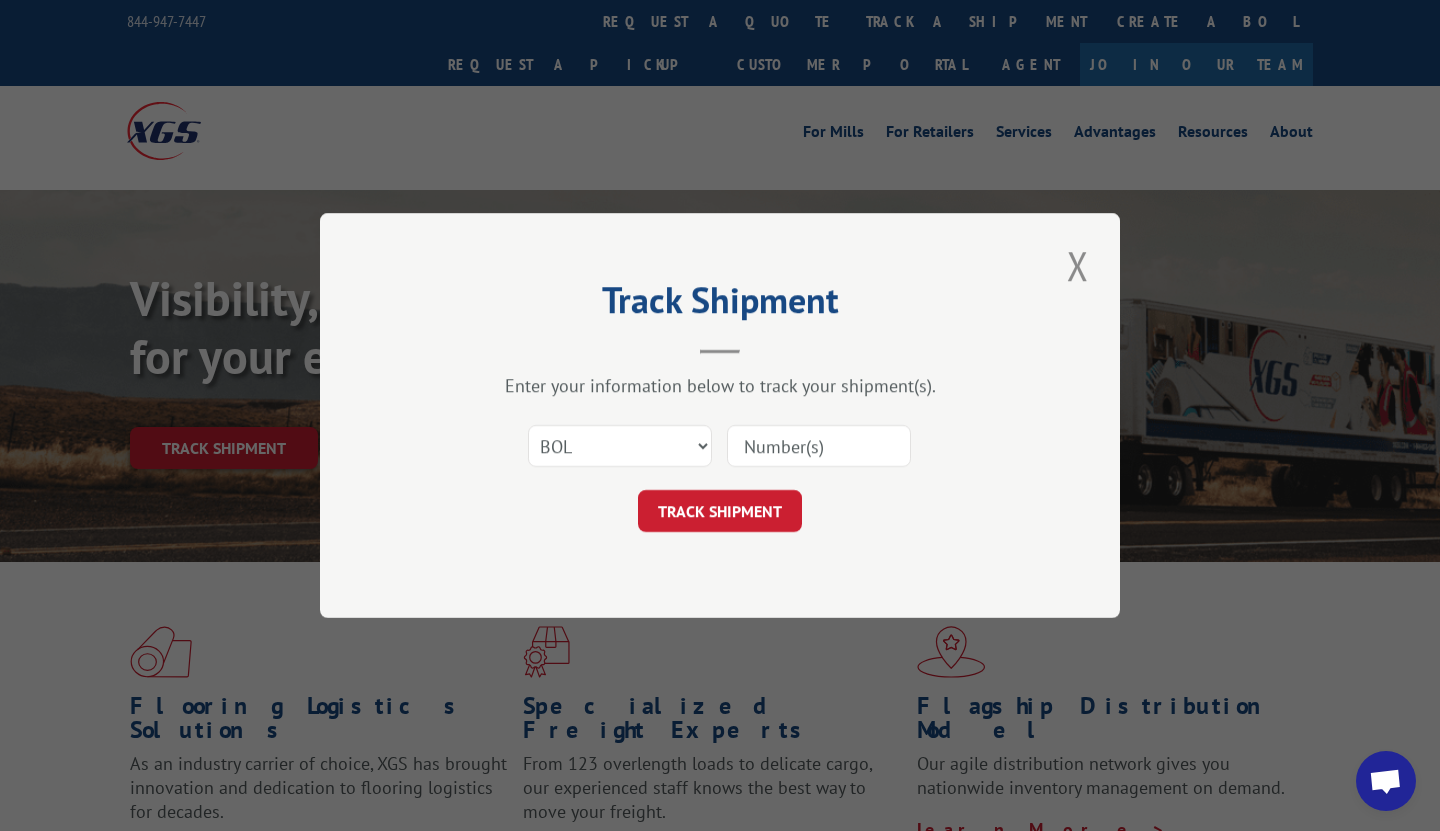 click at bounding box center (819, 446) 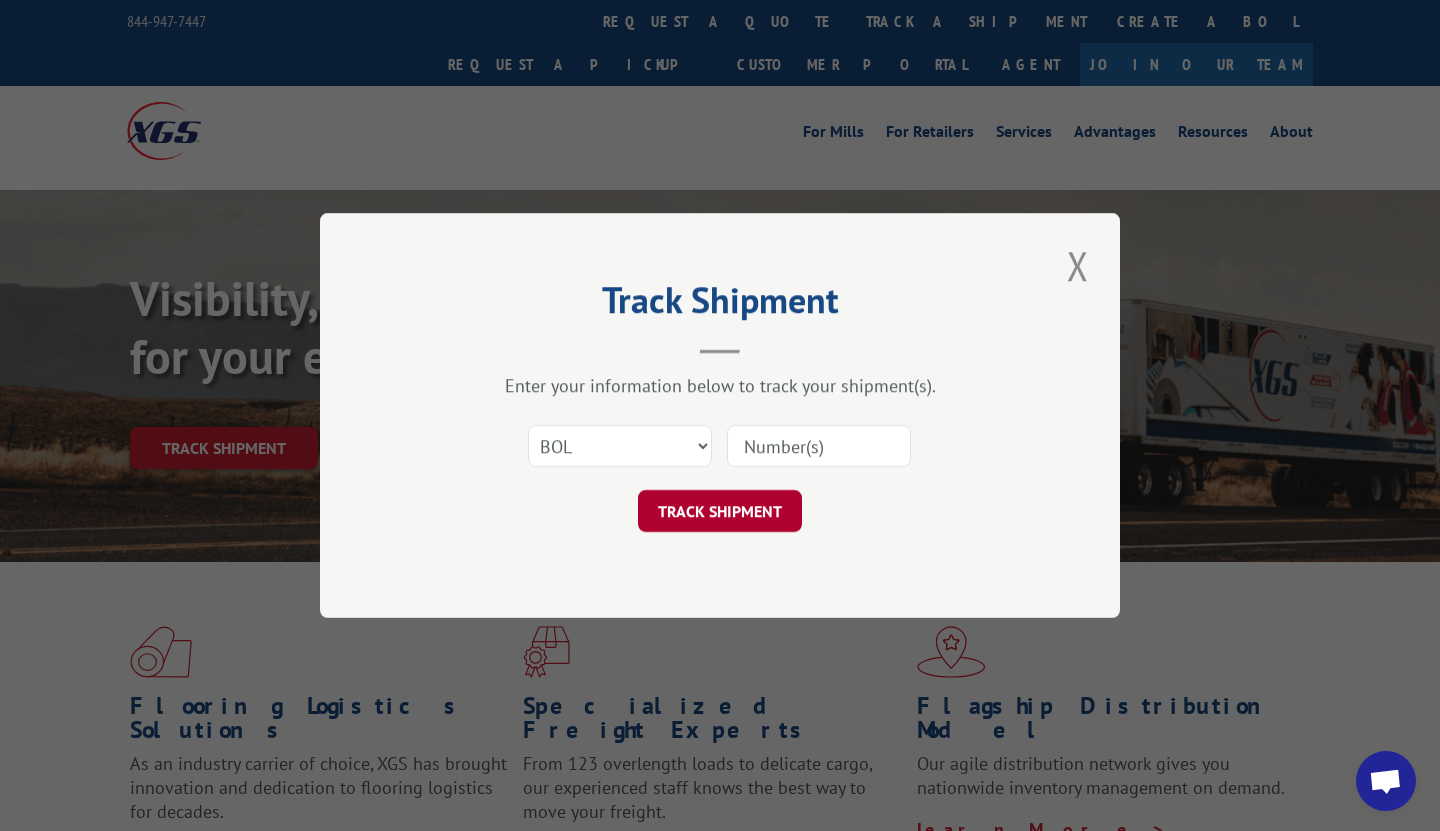 paste on "[PHONE]" 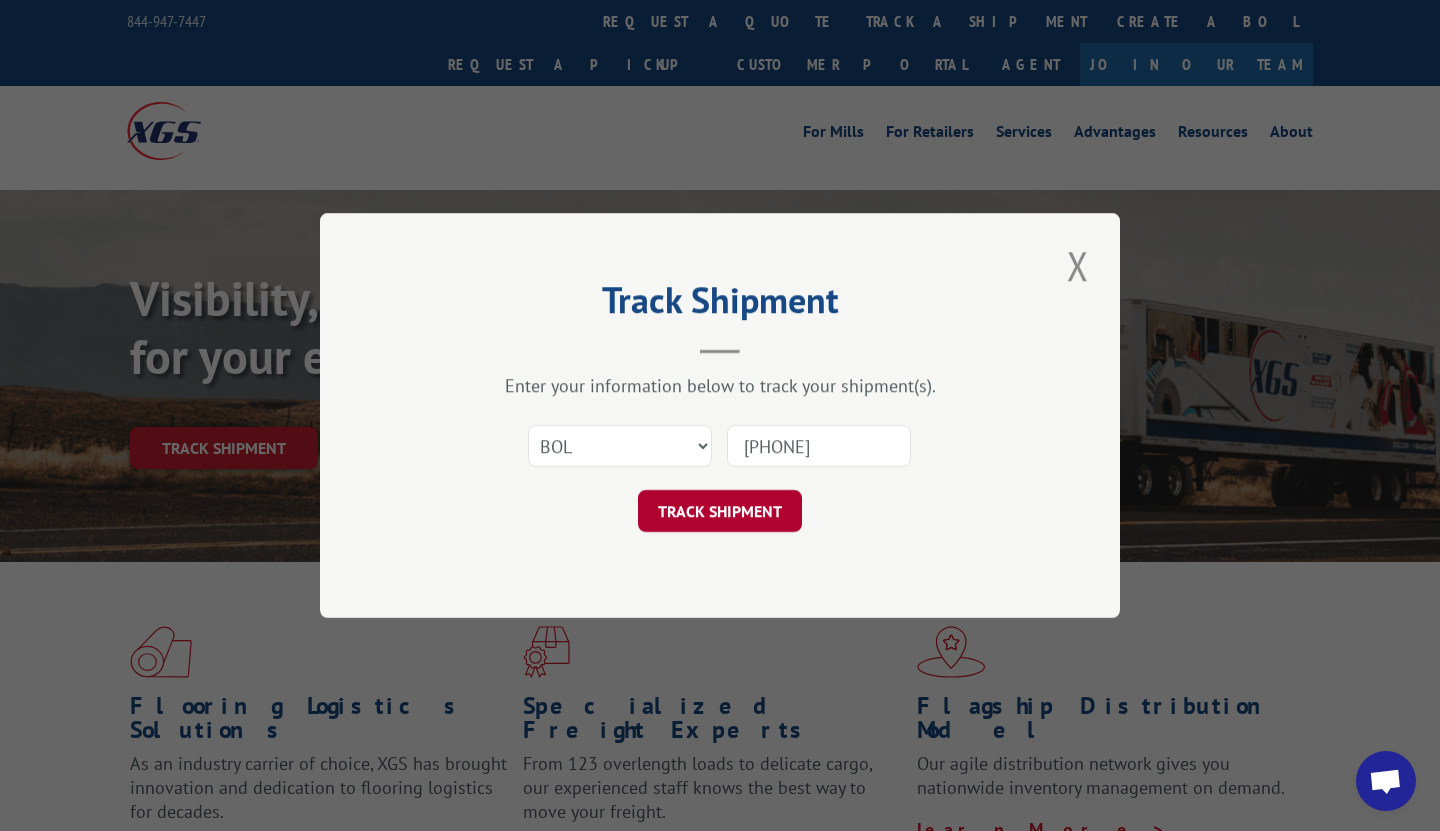 type on "[PHONE]" 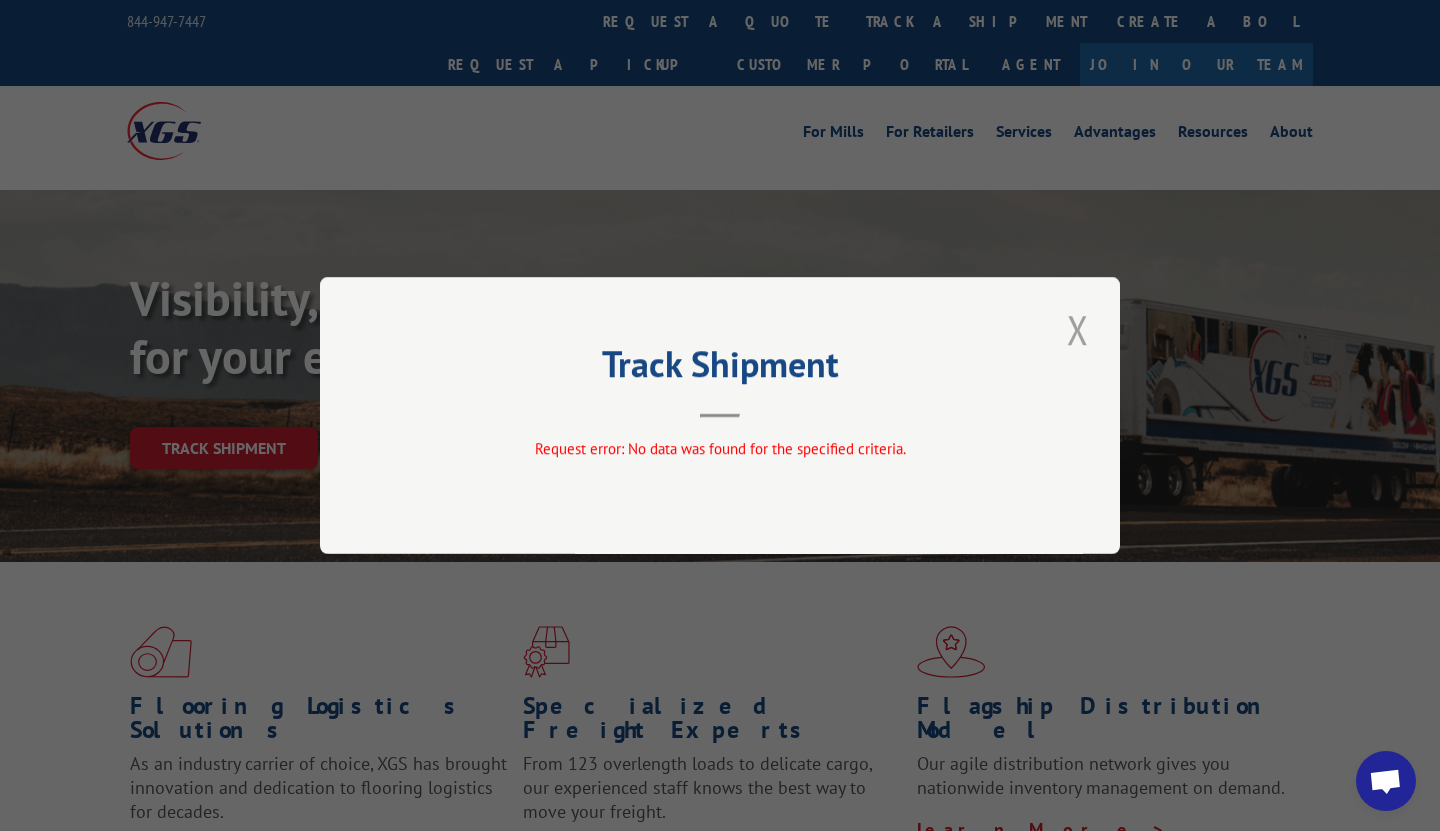 click at bounding box center (1078, 329) 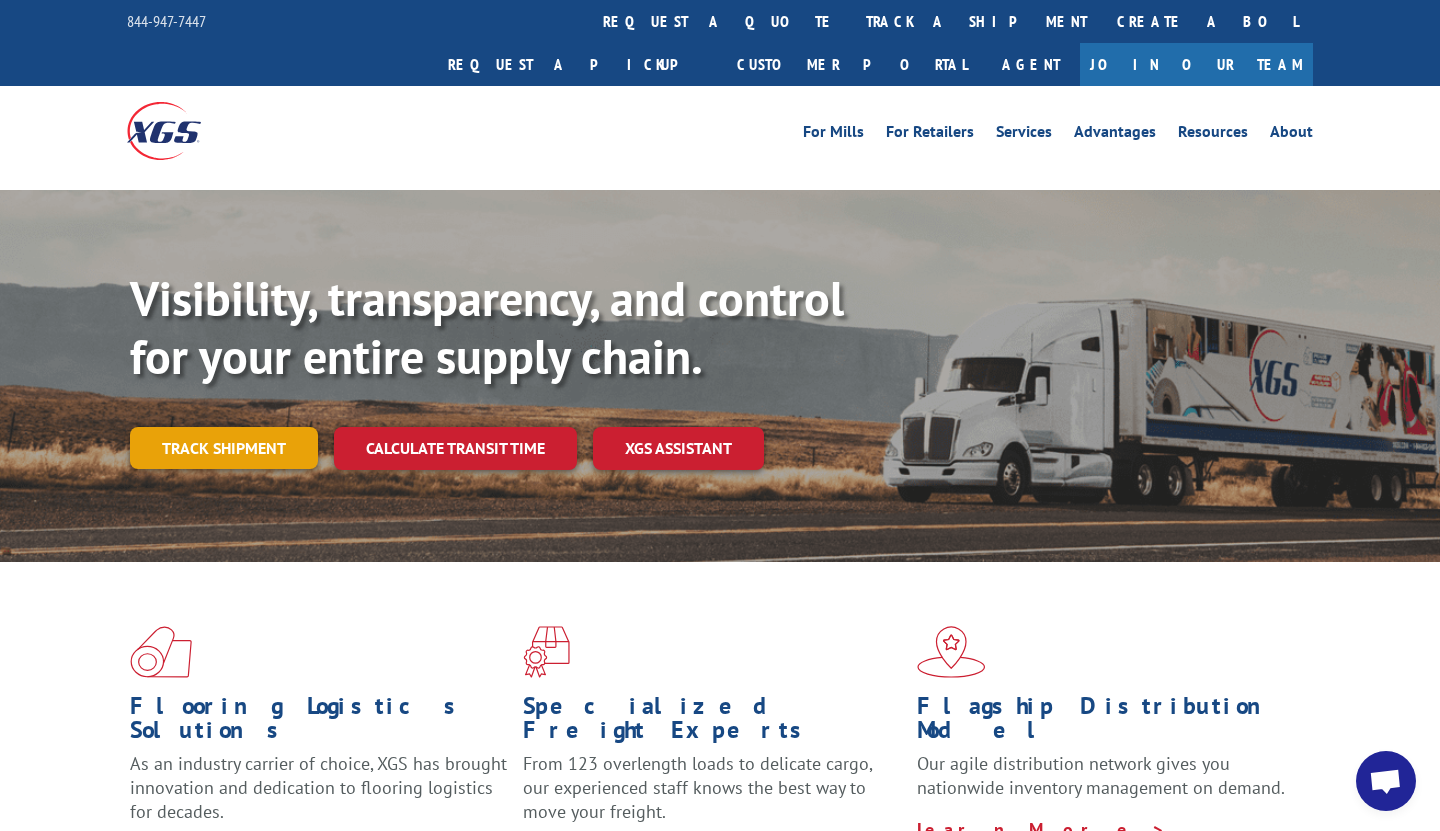 click on "Track shipment" at bounding box center (224, 448) 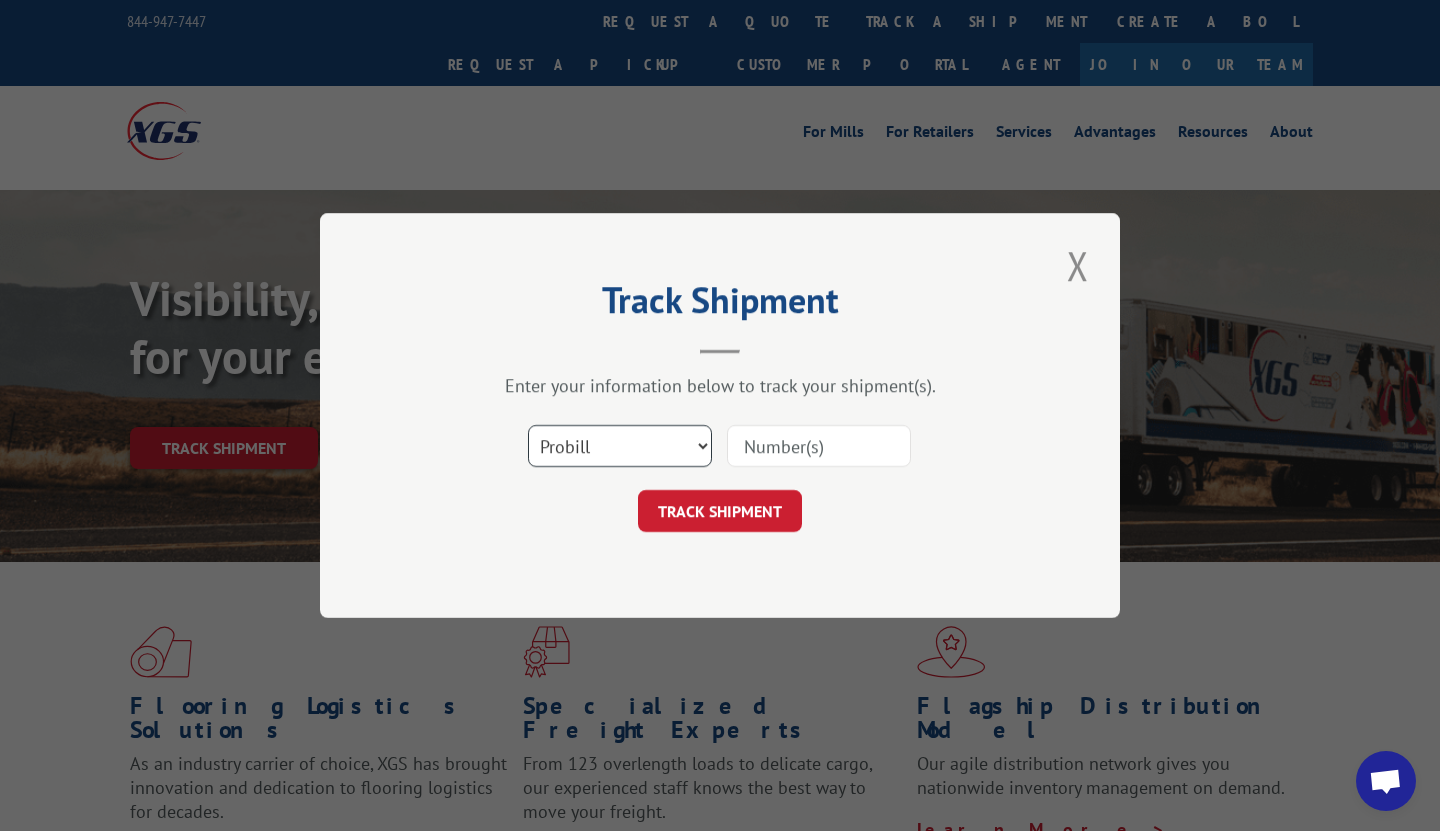 click on "Select category... Probill BOL PO" at bounding box center [620, 446] 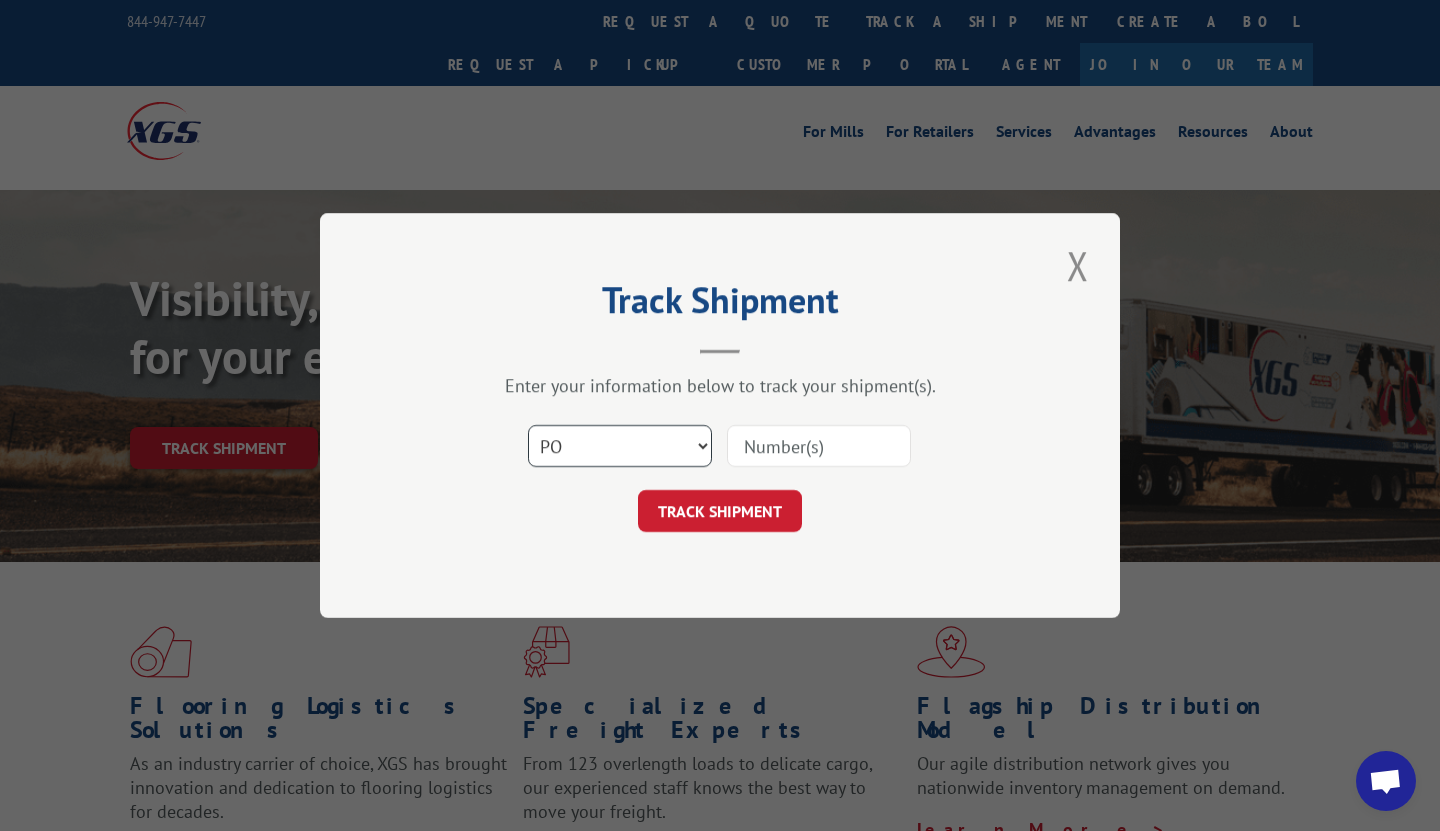 click on "Select category... Probill BOL PO" at bounding box center [620, 446] 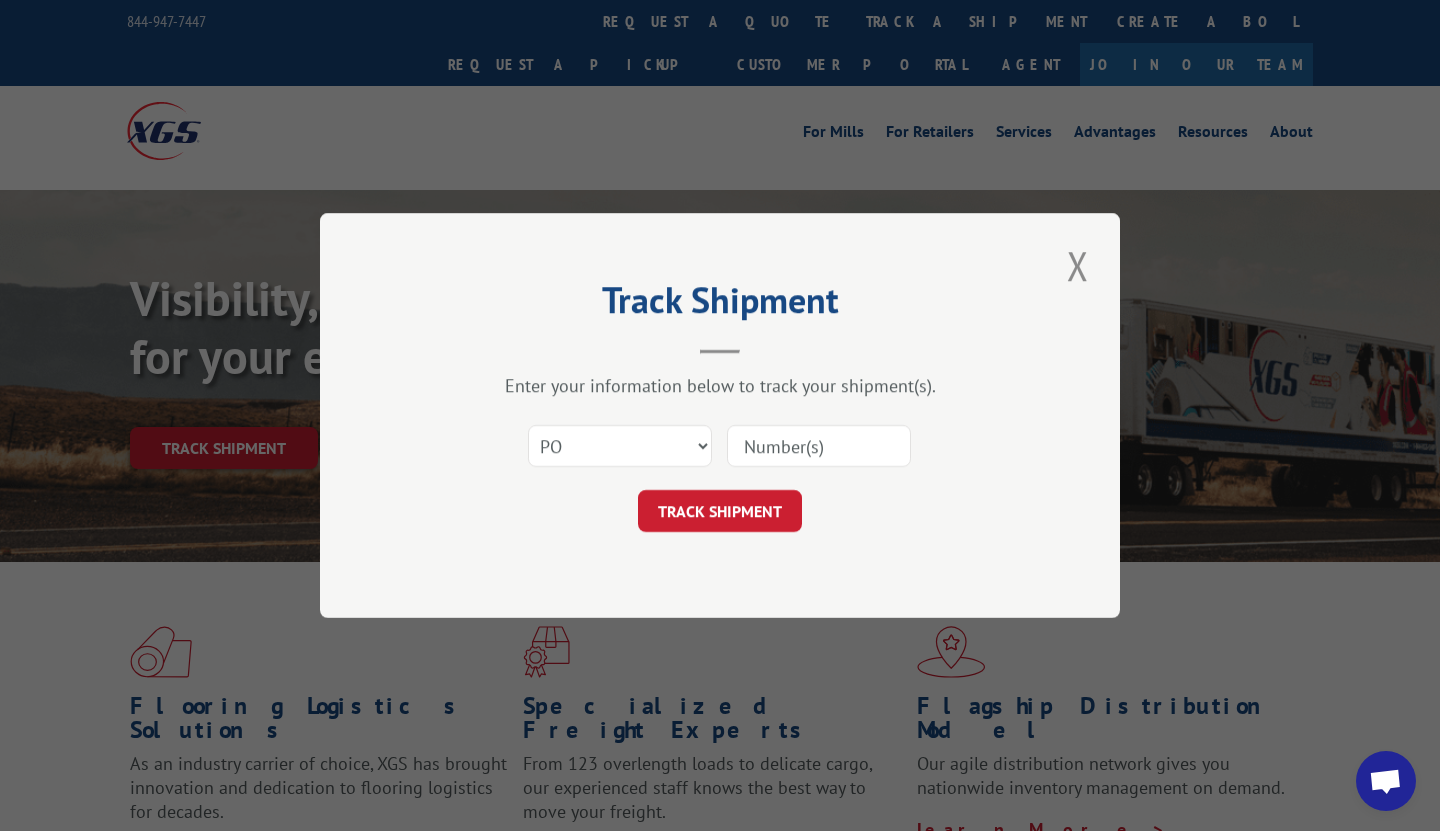 click at bounding box center [819, 446] 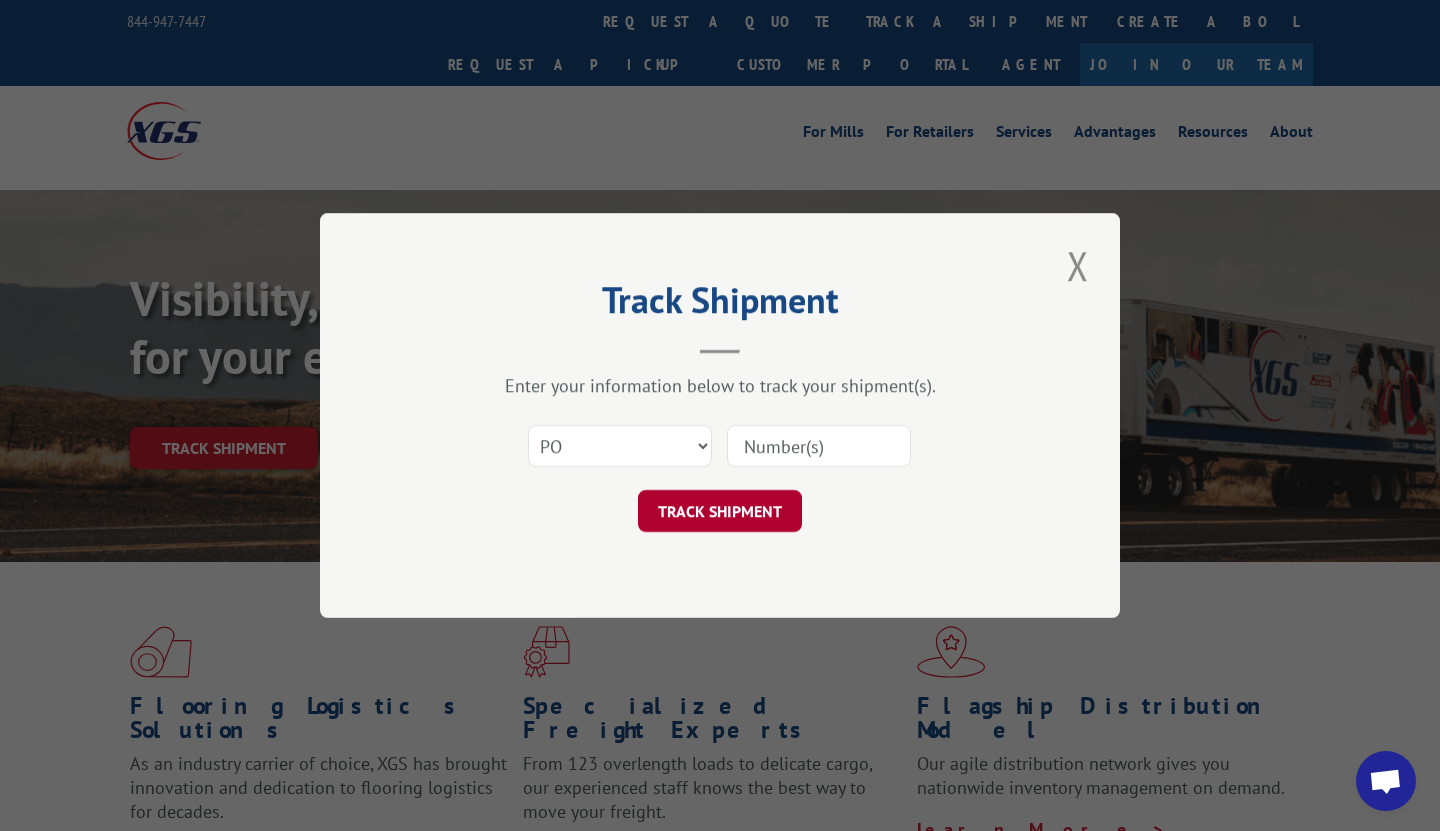 paste on "[PHONE]" 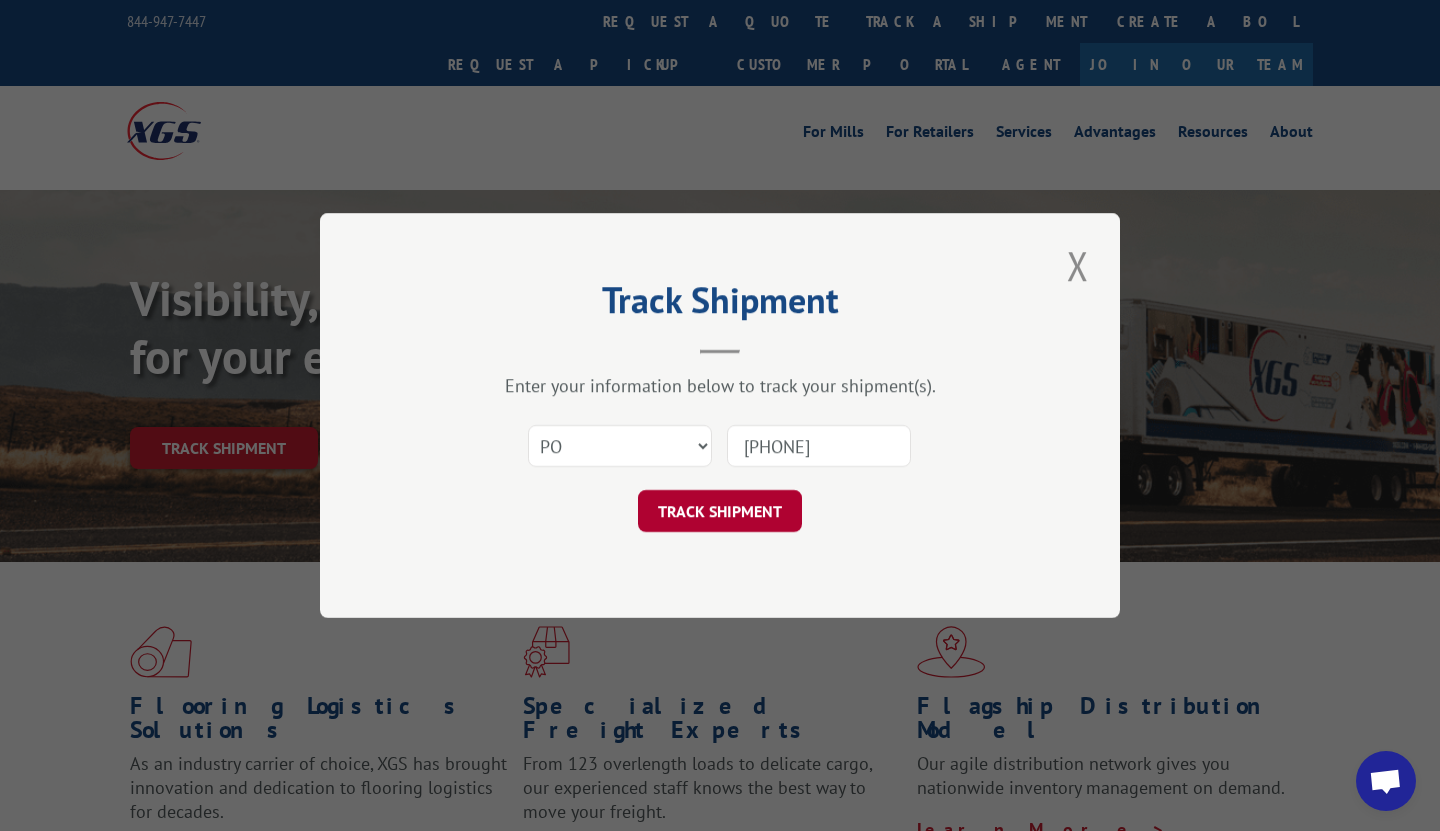 type on "[PHONE]" 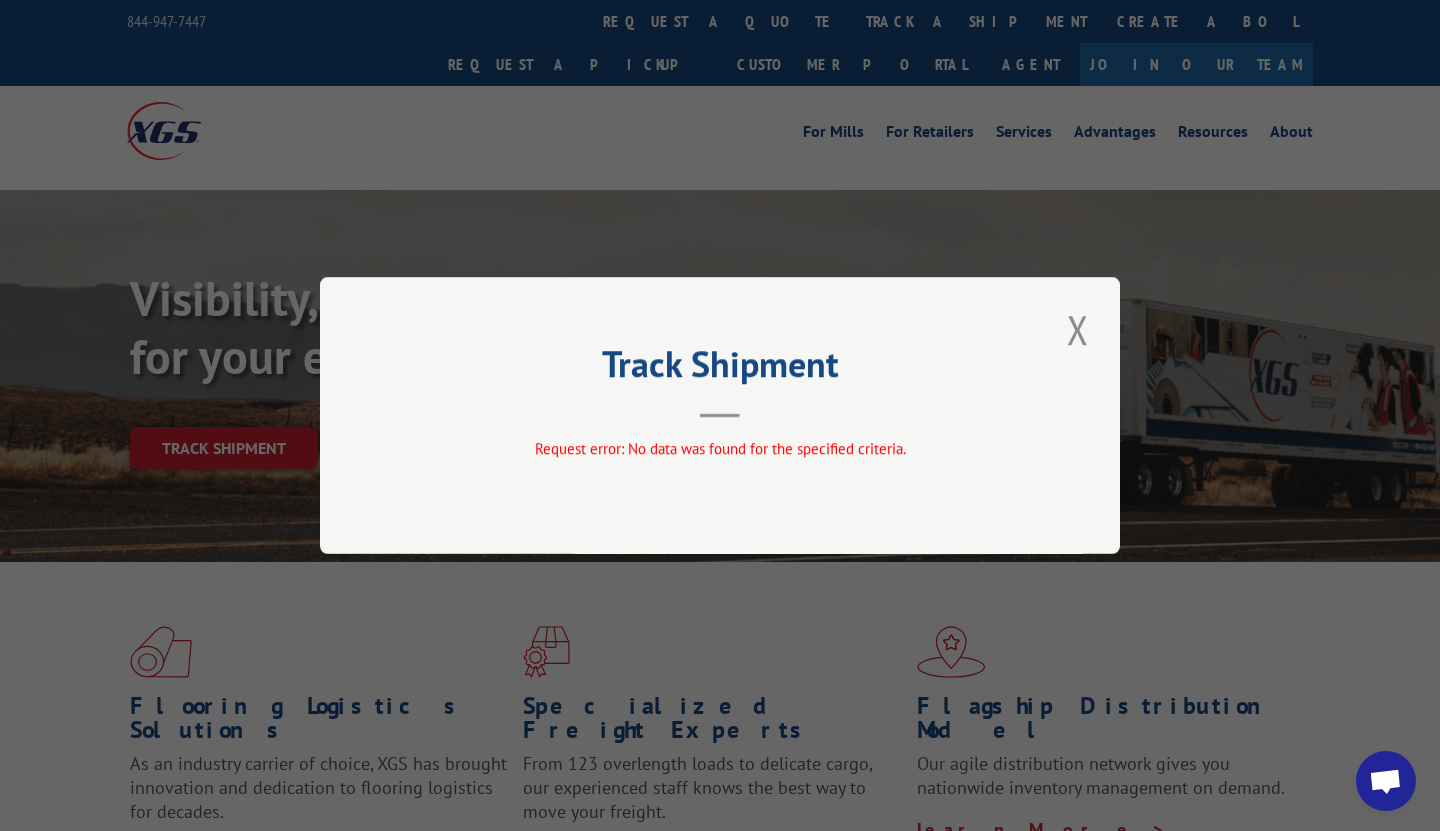 click at bounding box center [1078, 329] 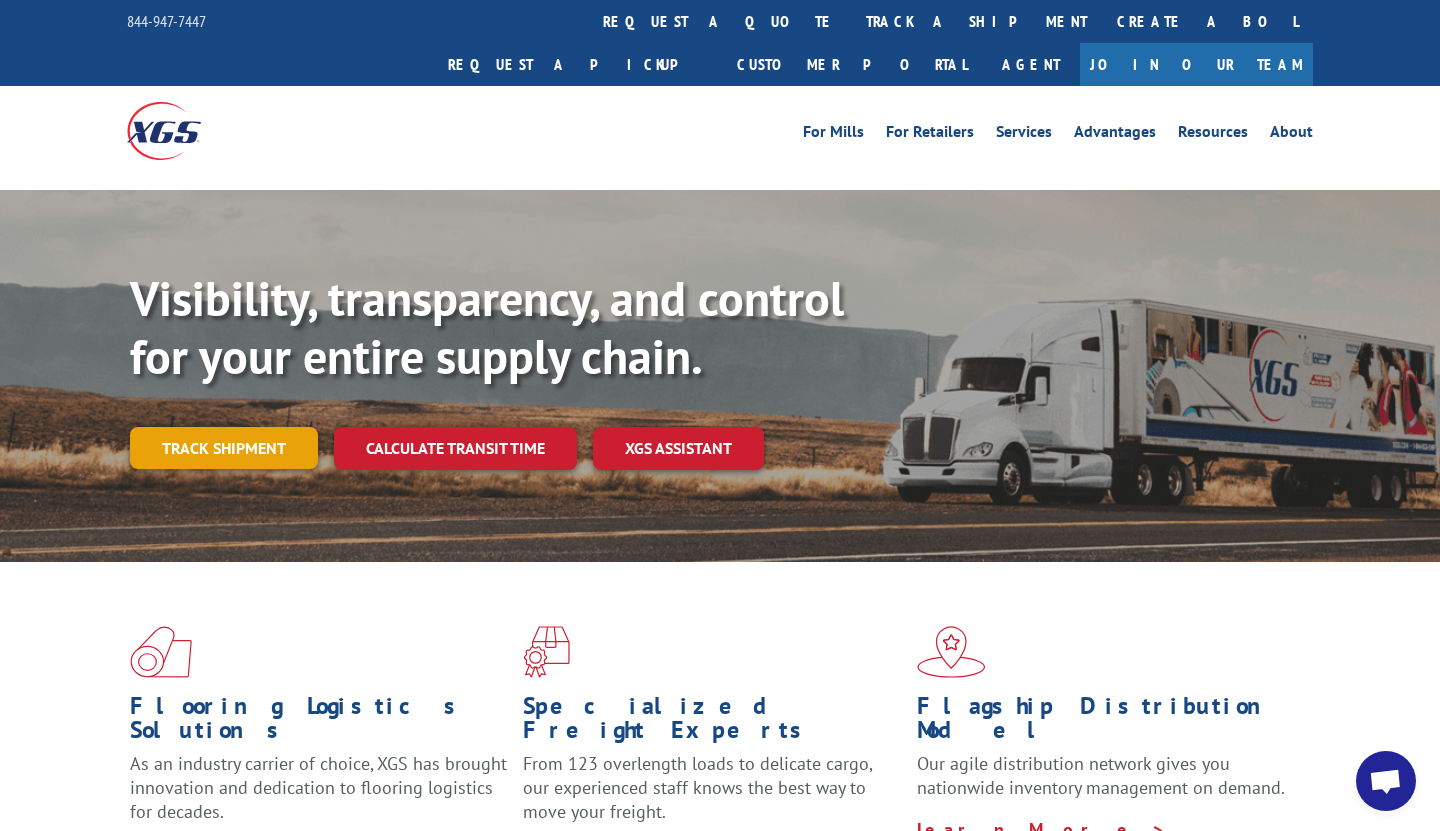click on "Track shipment" at bounding box center (224, 448) 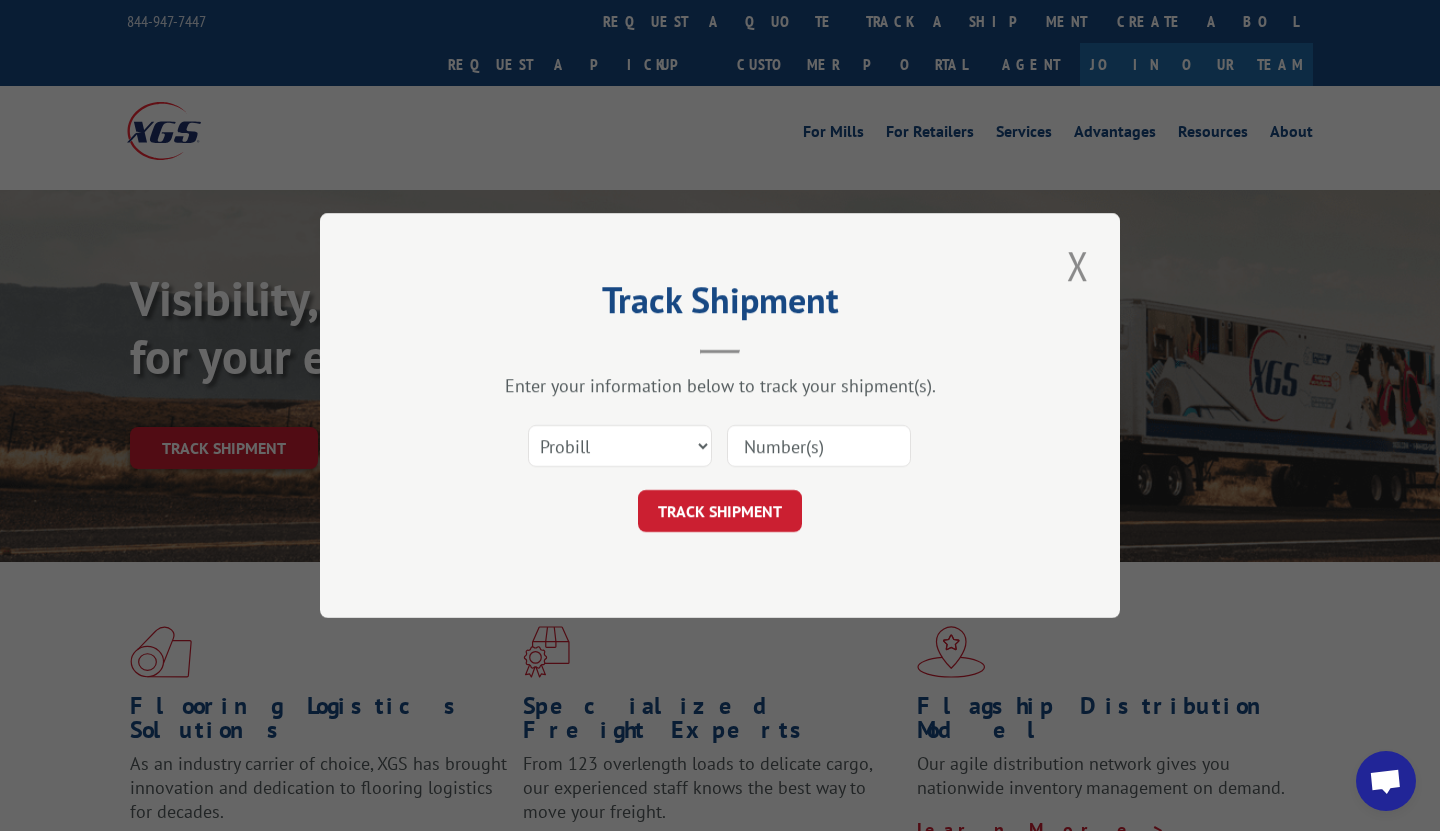 click at bounding box center [819, 446] 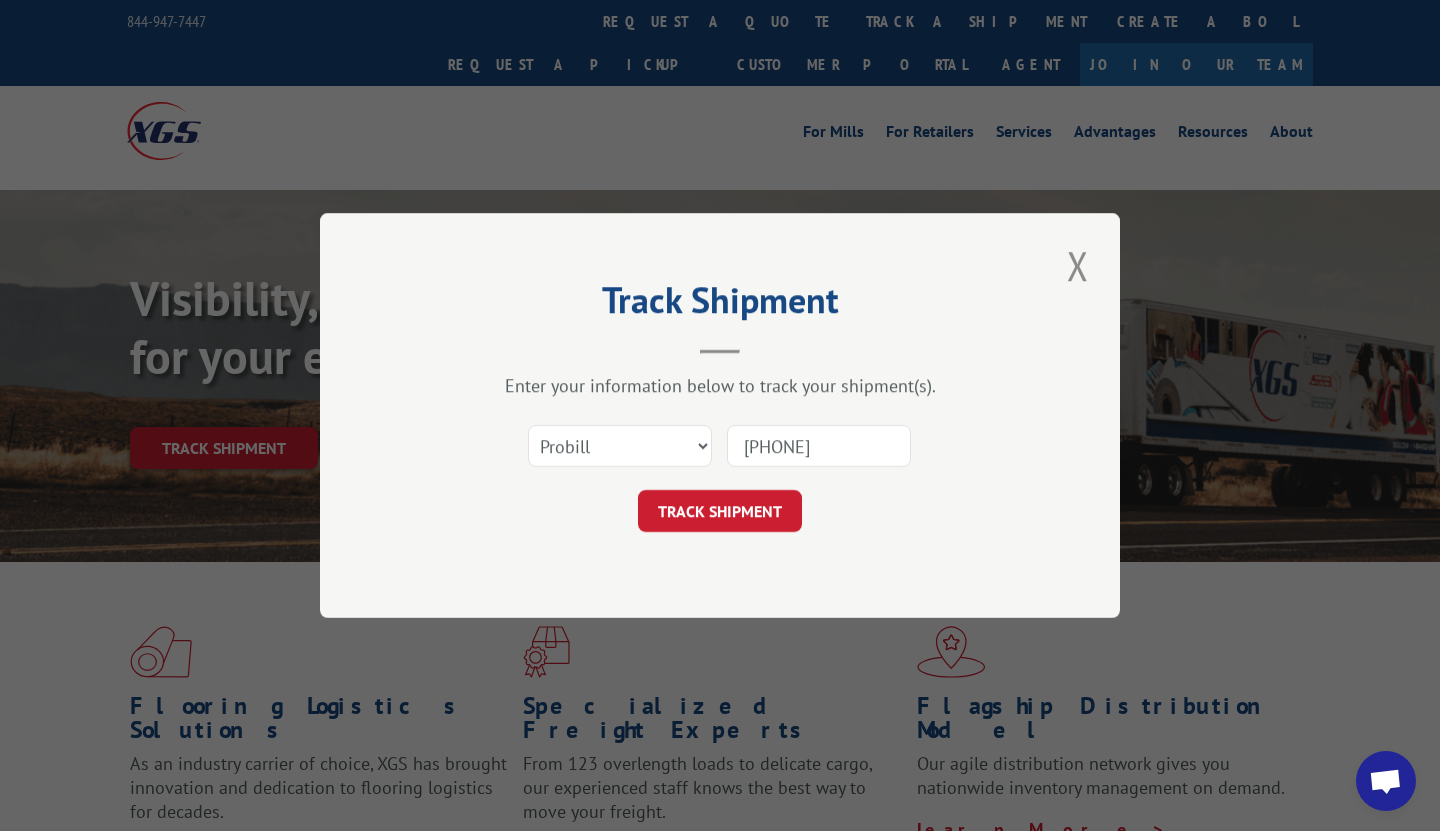 type on "[PHONE]" 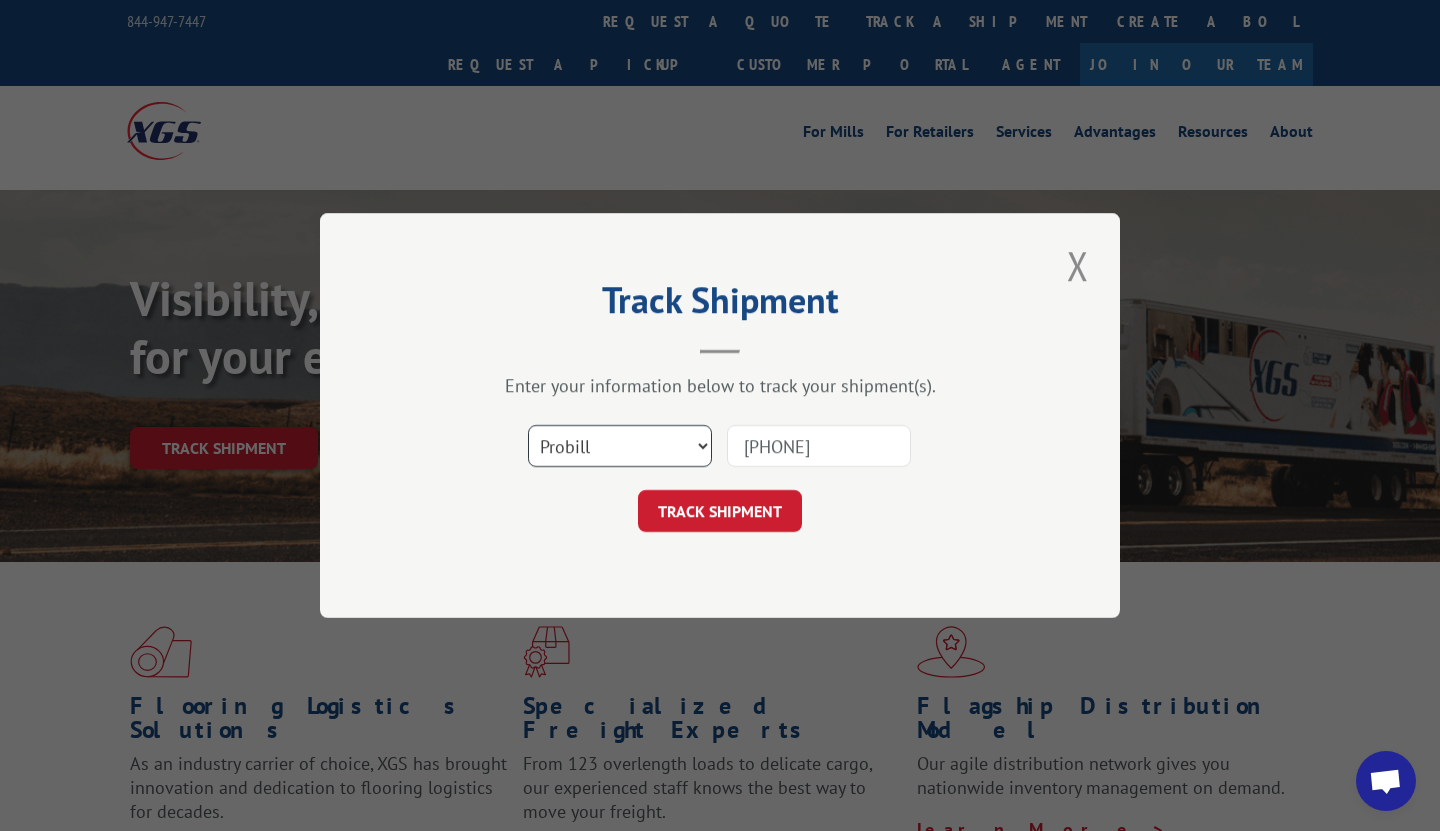 click on "Select category... Probill BOL PO" at bounding box center (620, 446) 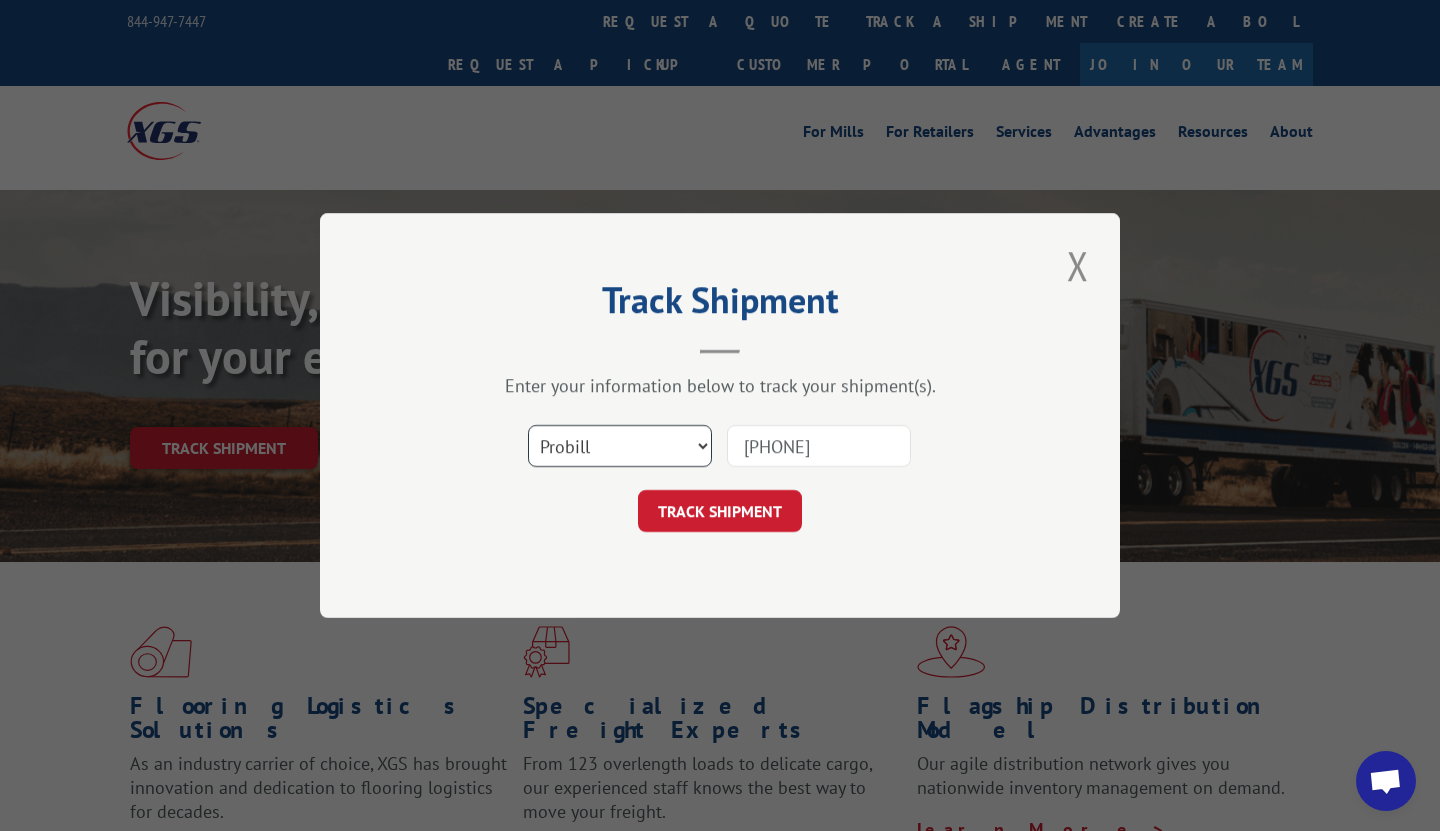 click on "Select category... Probill BOL PO" at bounding box center (620, 446) 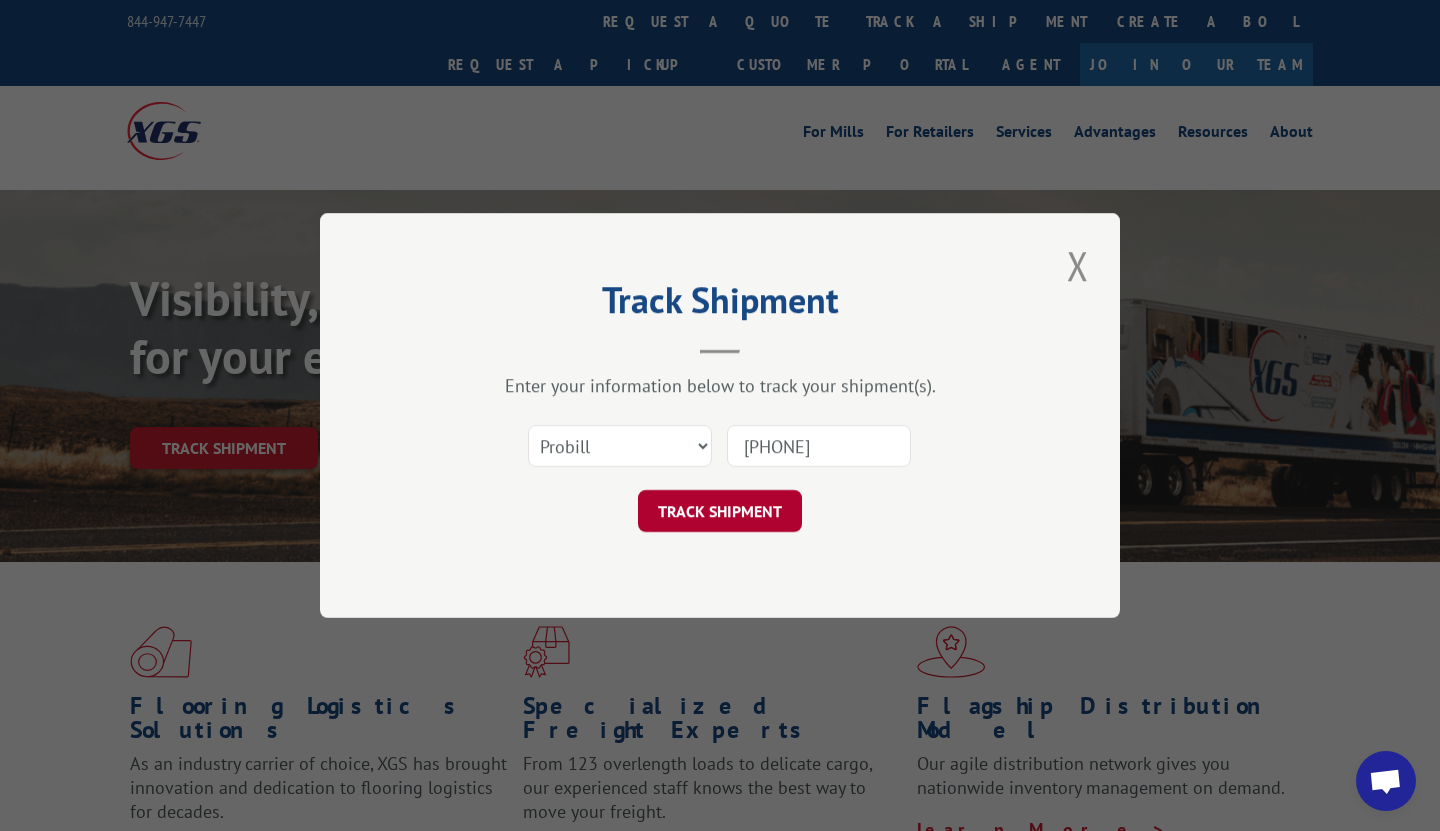 click on "TRACK SHIPMENT" at bounding box center [720, 511] 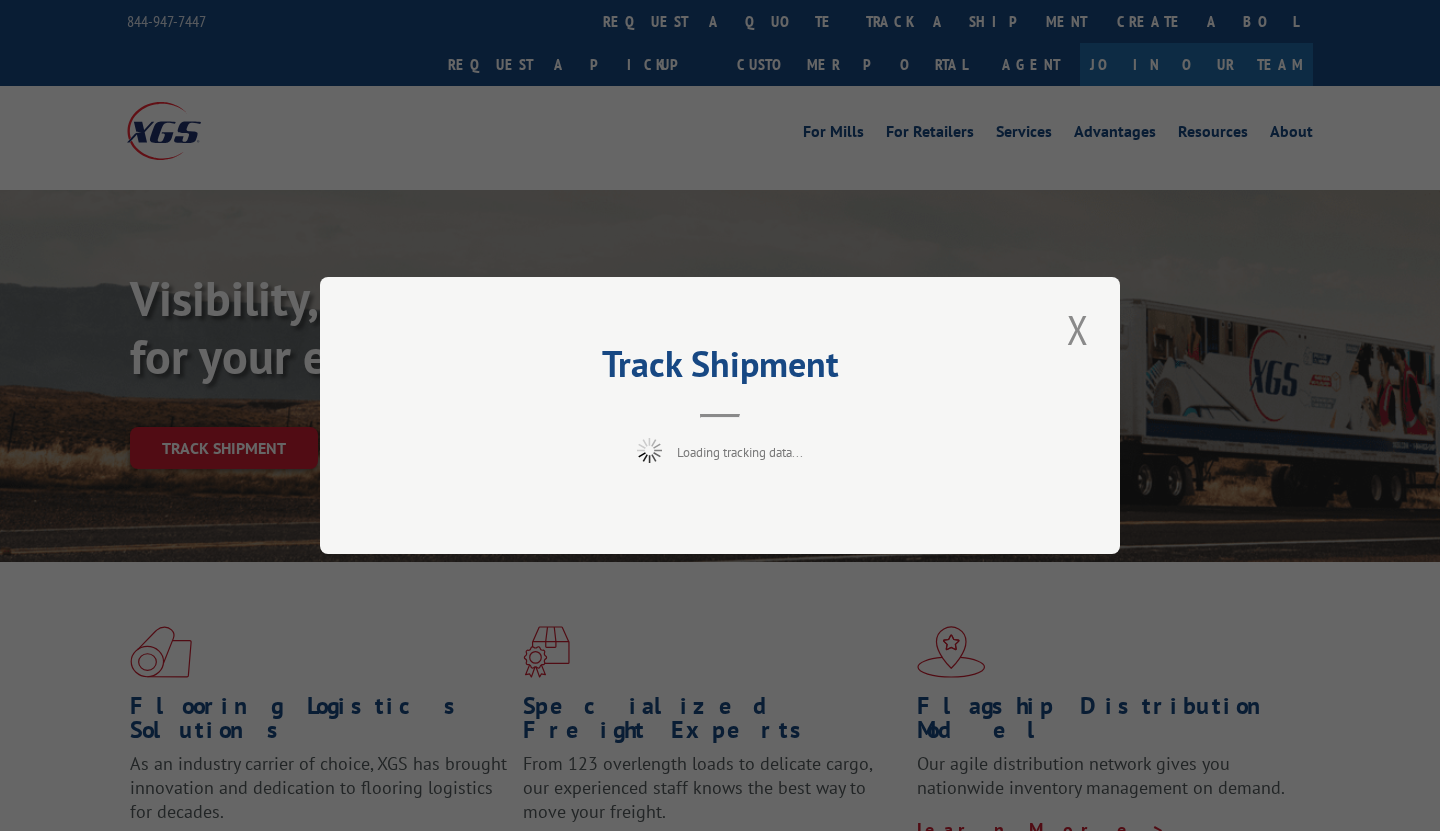 scroll, scrollTop: 0, scrollLeft: 0, axis: both 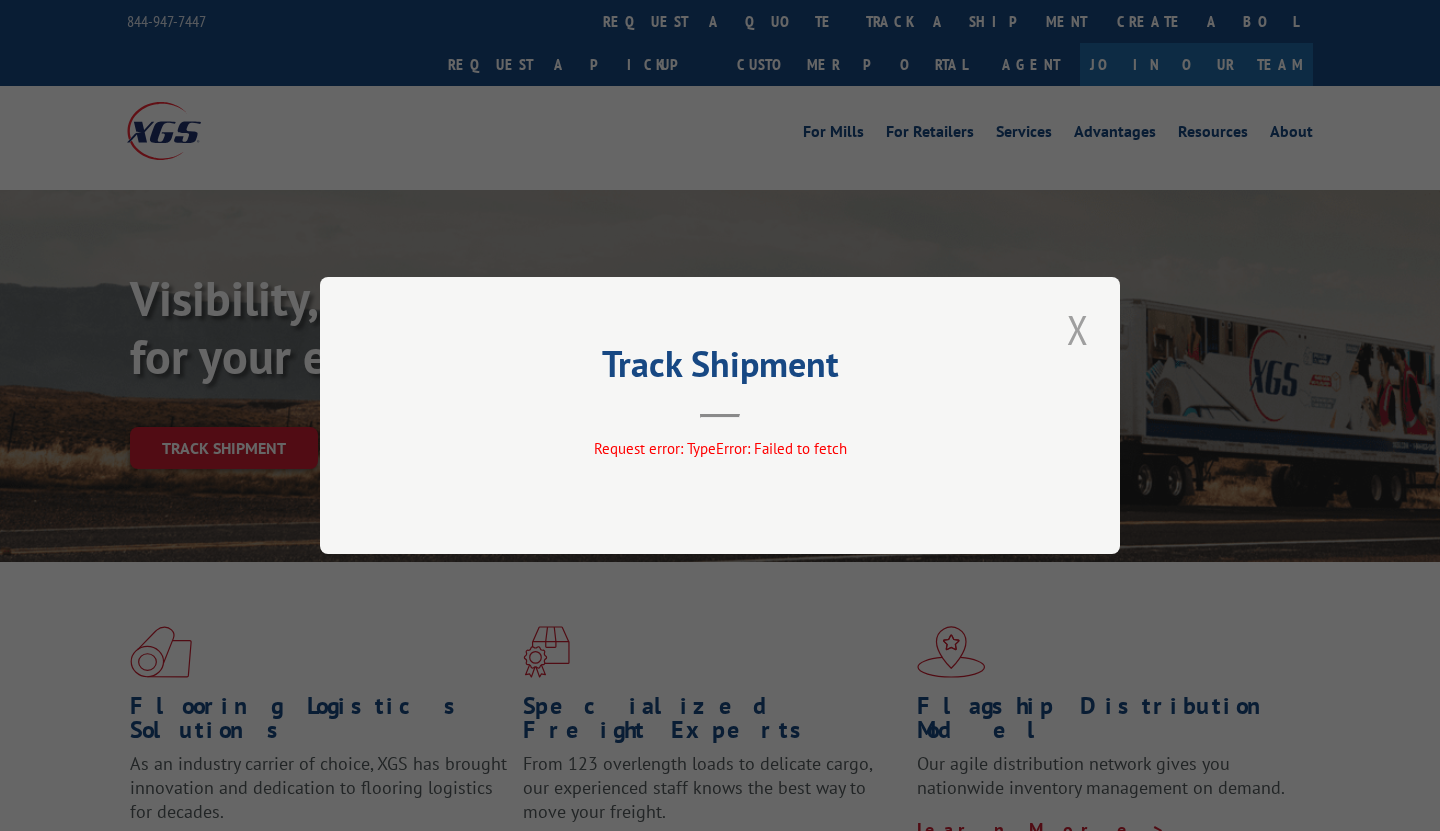 click at bounding box center [1078, 329] 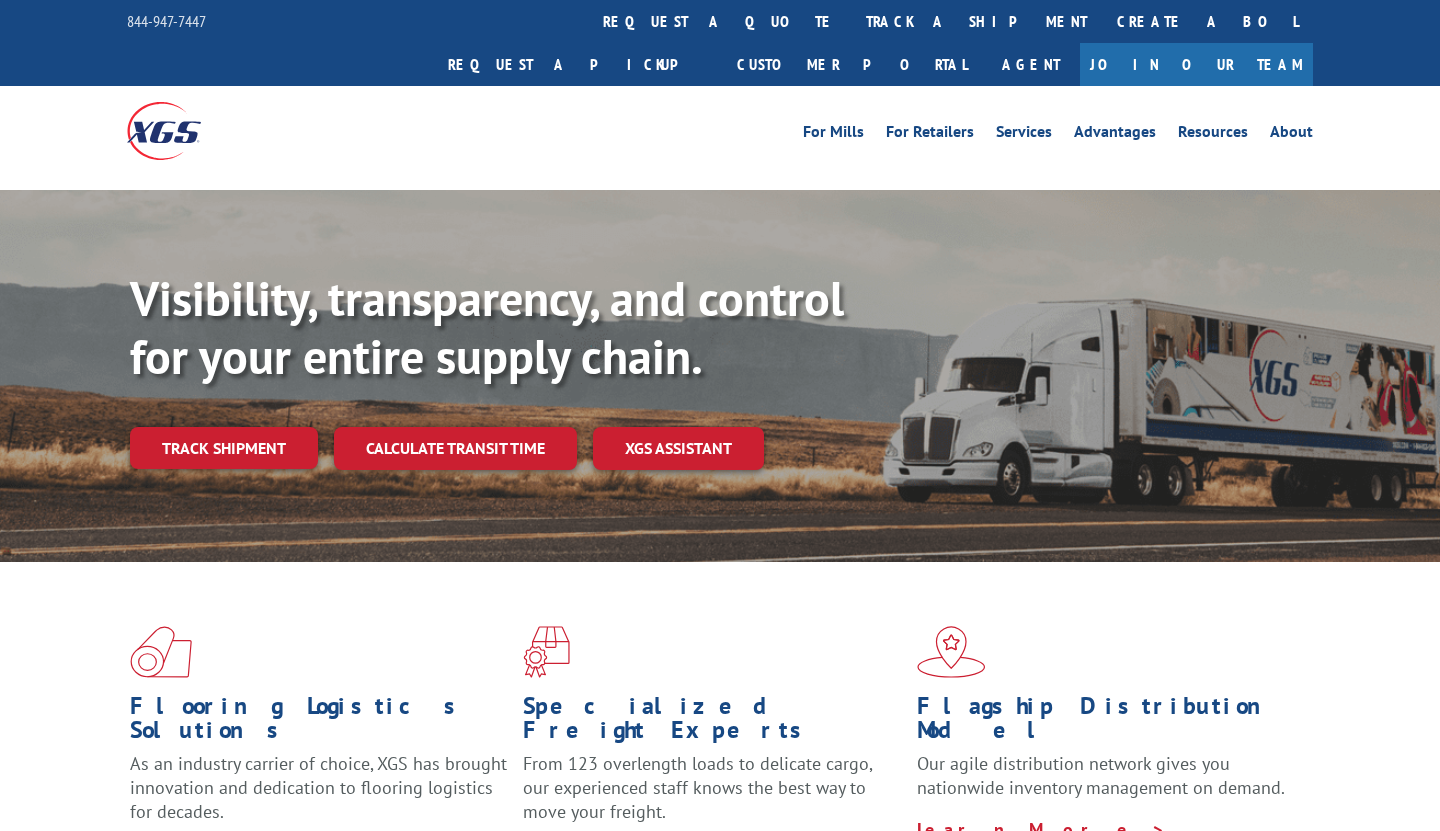 scroll, scrollTop: 0, scrollLeft: 0, axis: both 